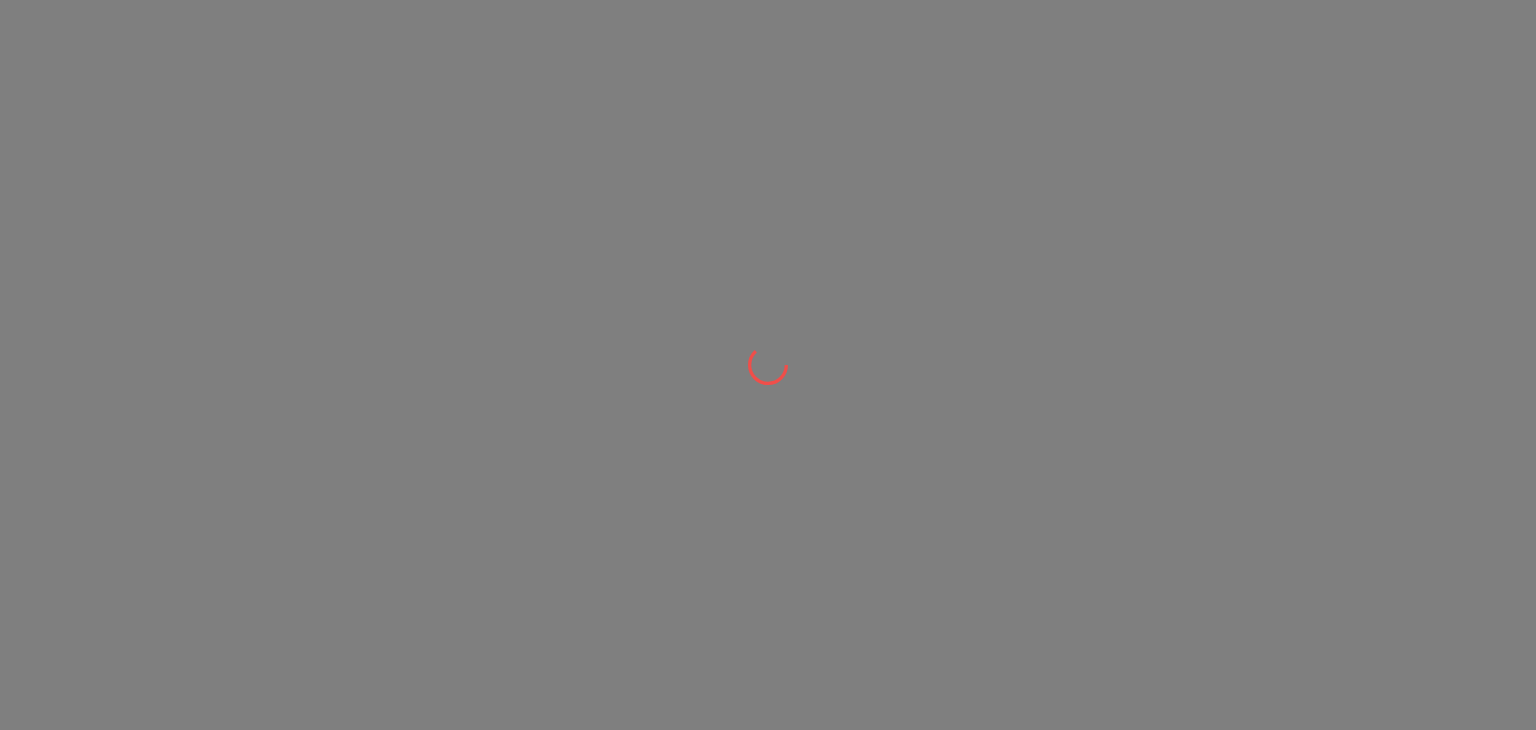 scroll, scrollTop: 0, scrollLeft: 0, axis: both 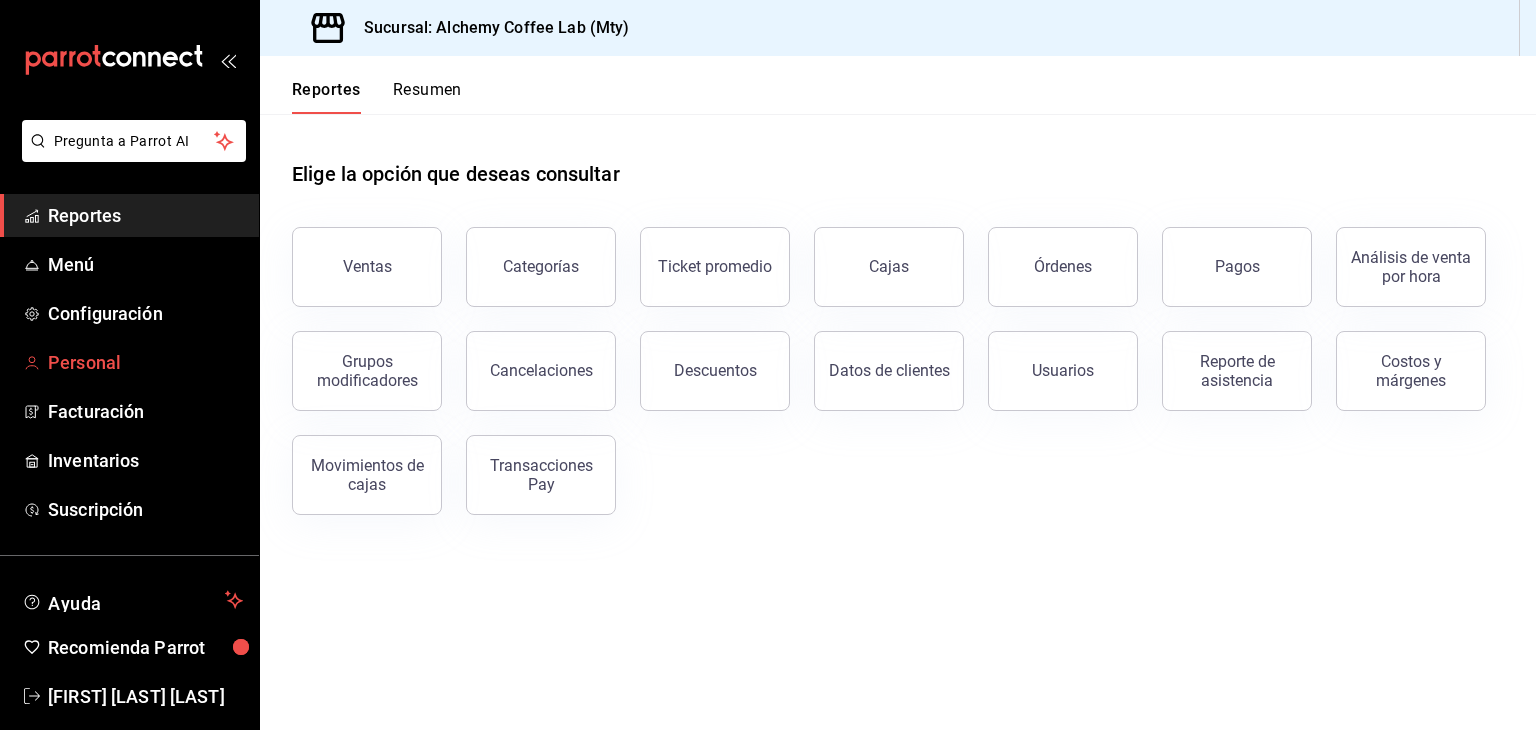 click on "Personal" at bounding box center [145, 362] 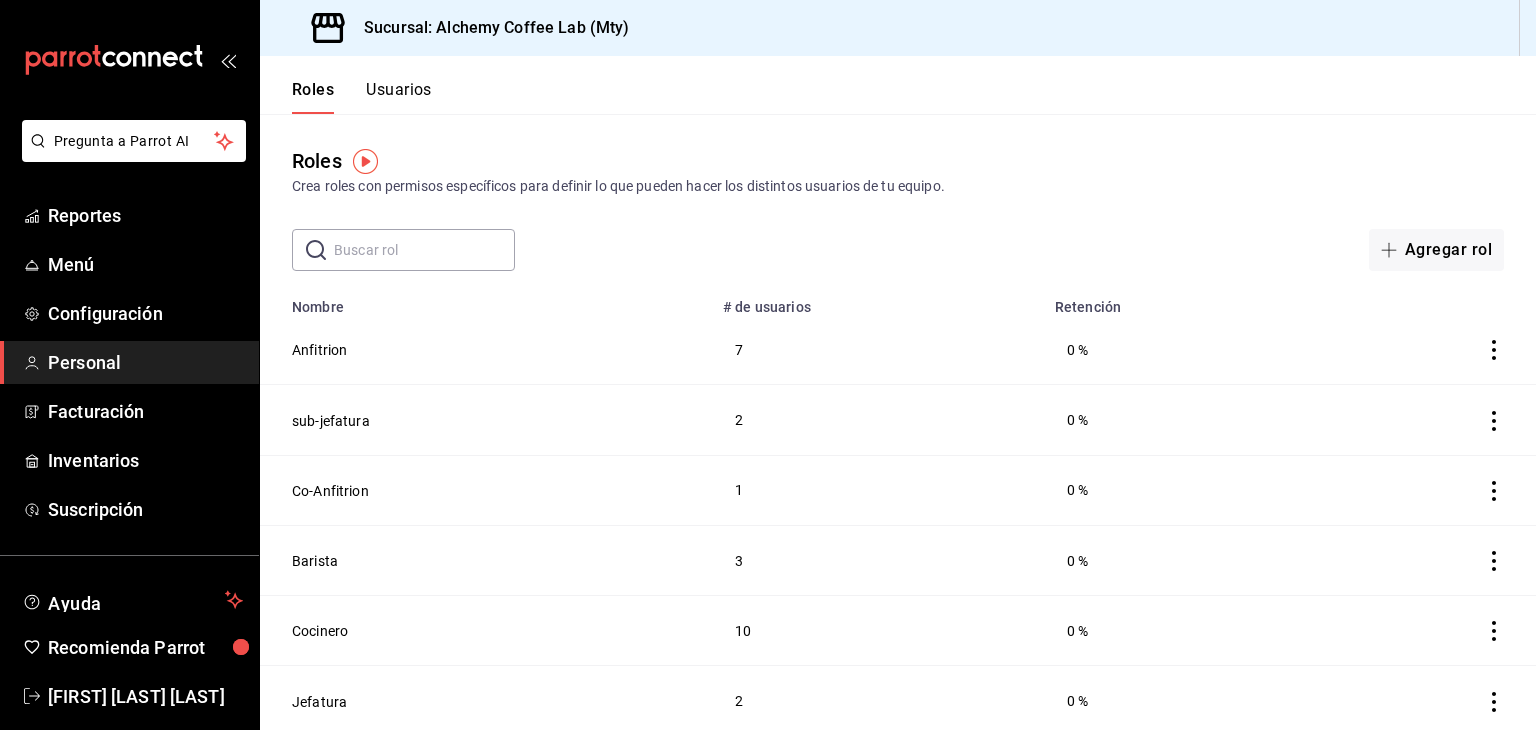 click on "Usuarios" at bounding box center [399, 97] 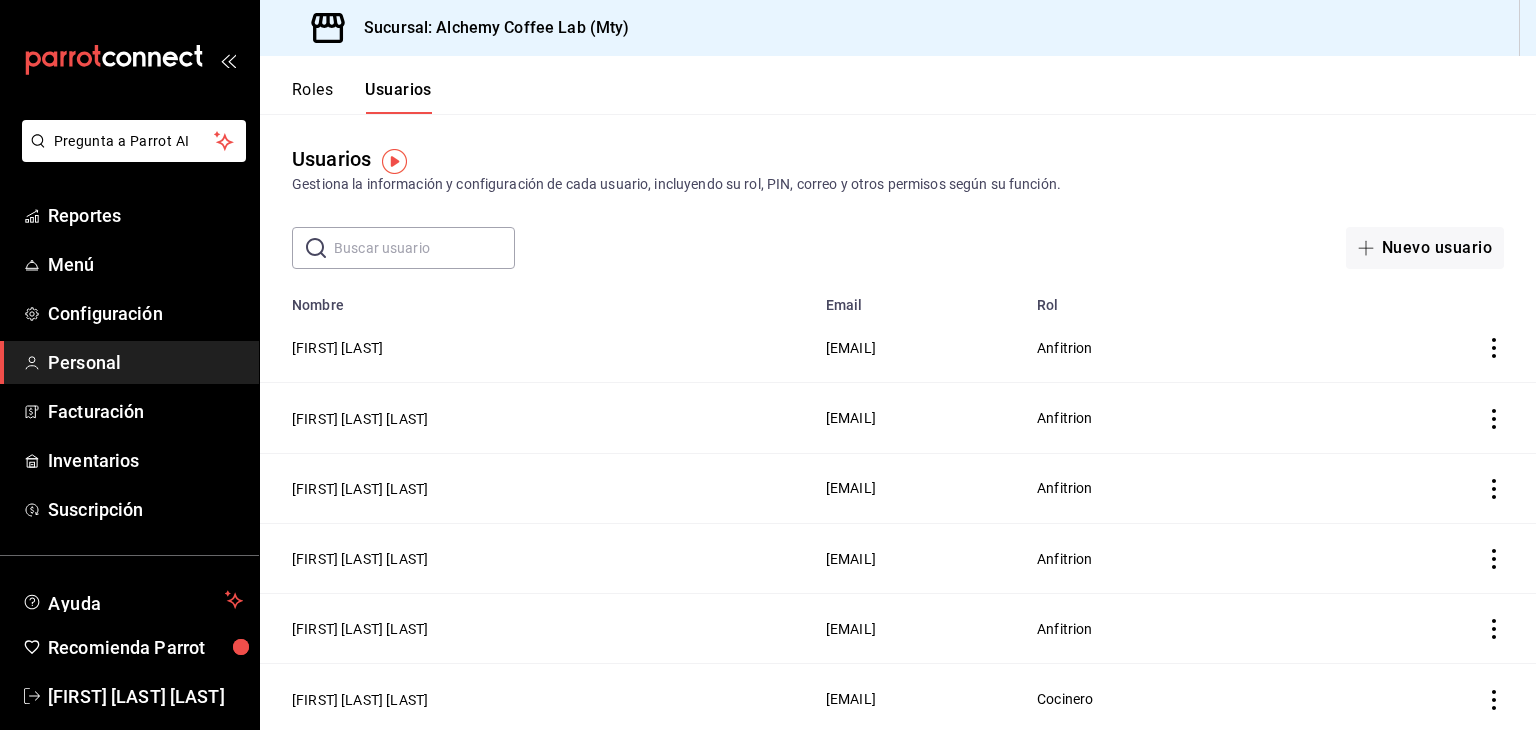 scroll, scrollTop: 0, scrollLeft: 0, axis: both 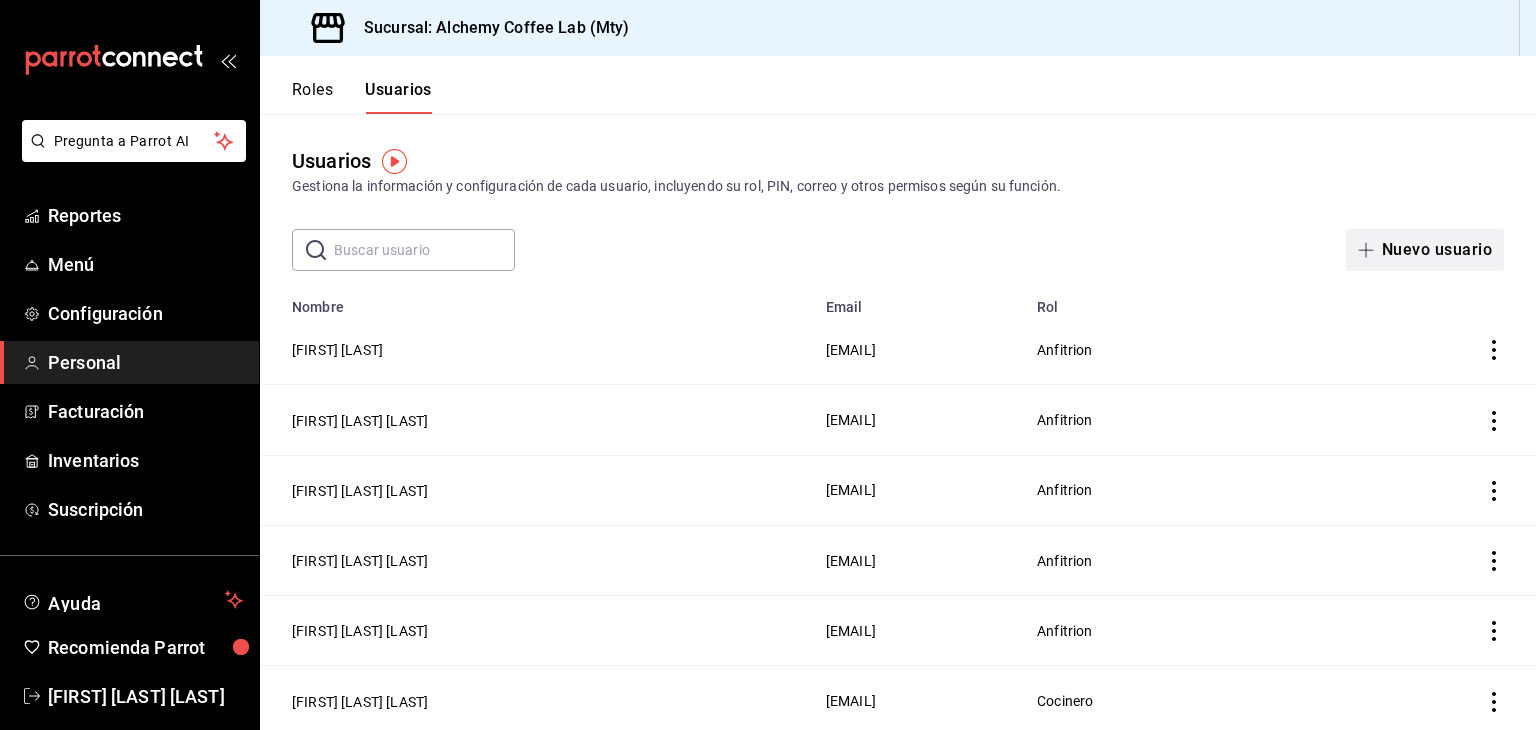 click on "Nuevo usuario" at bounding box center (1425, 250) 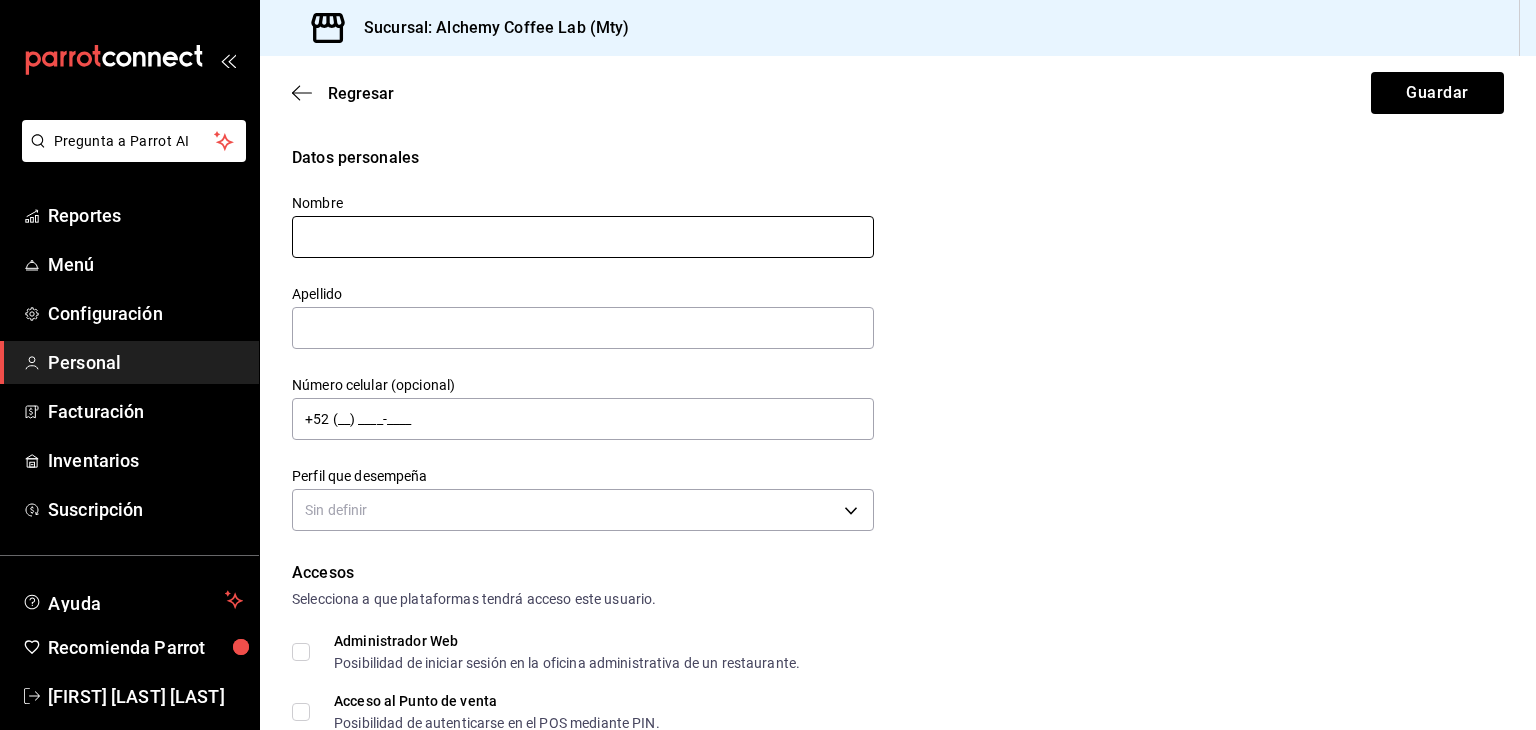 click at bounding box center [583, 237] 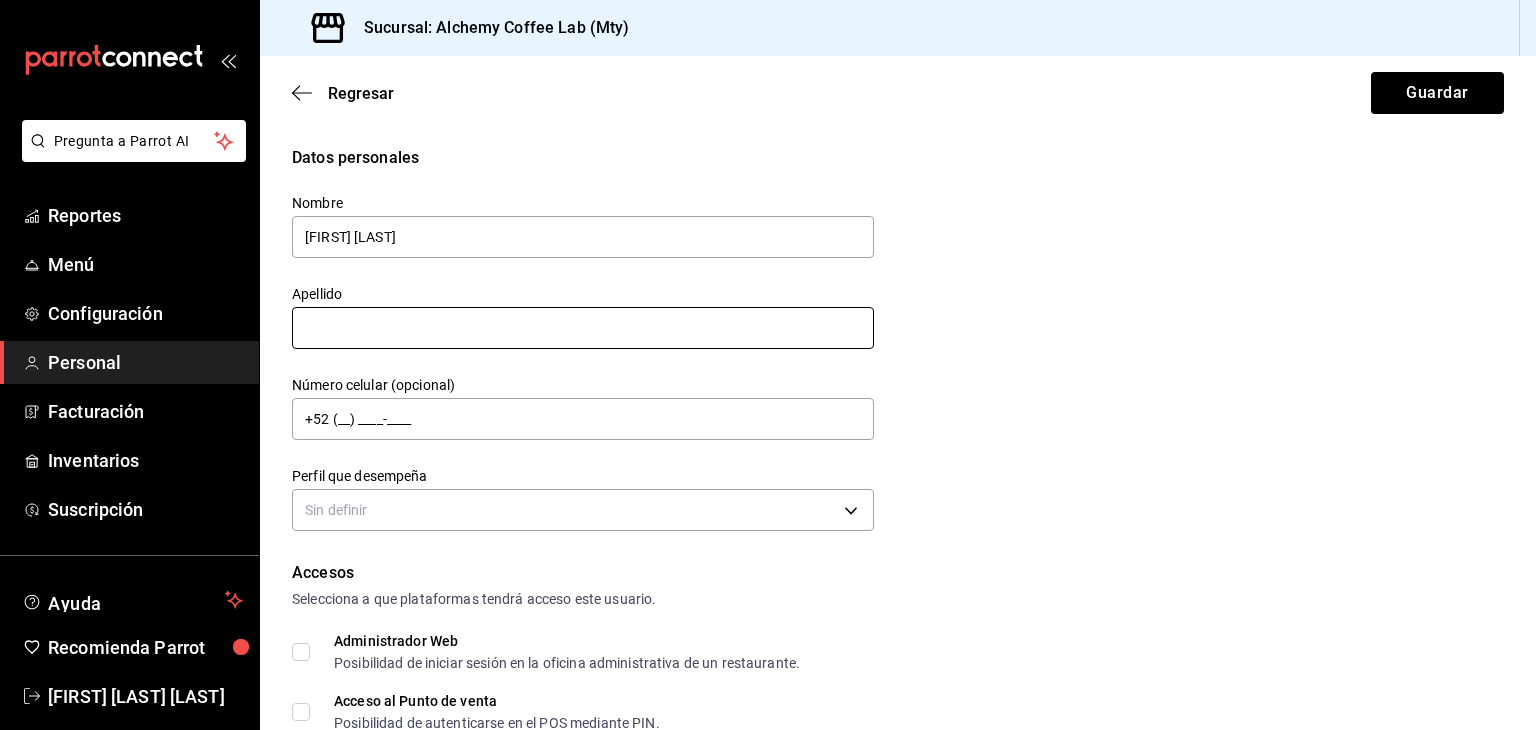 type on "[FIRST] [LAST]" 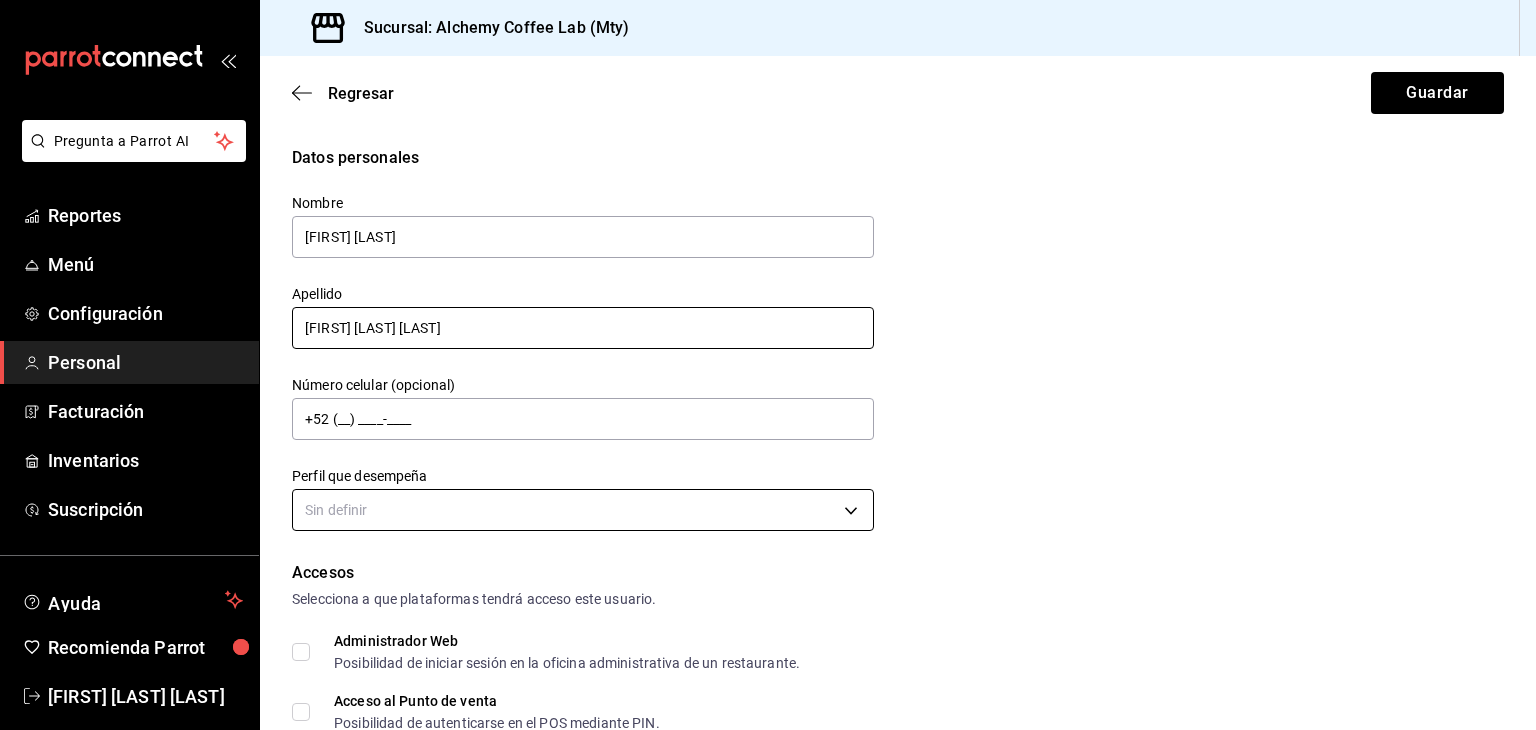 type on "[FIRST] [LAST] [LAST]" 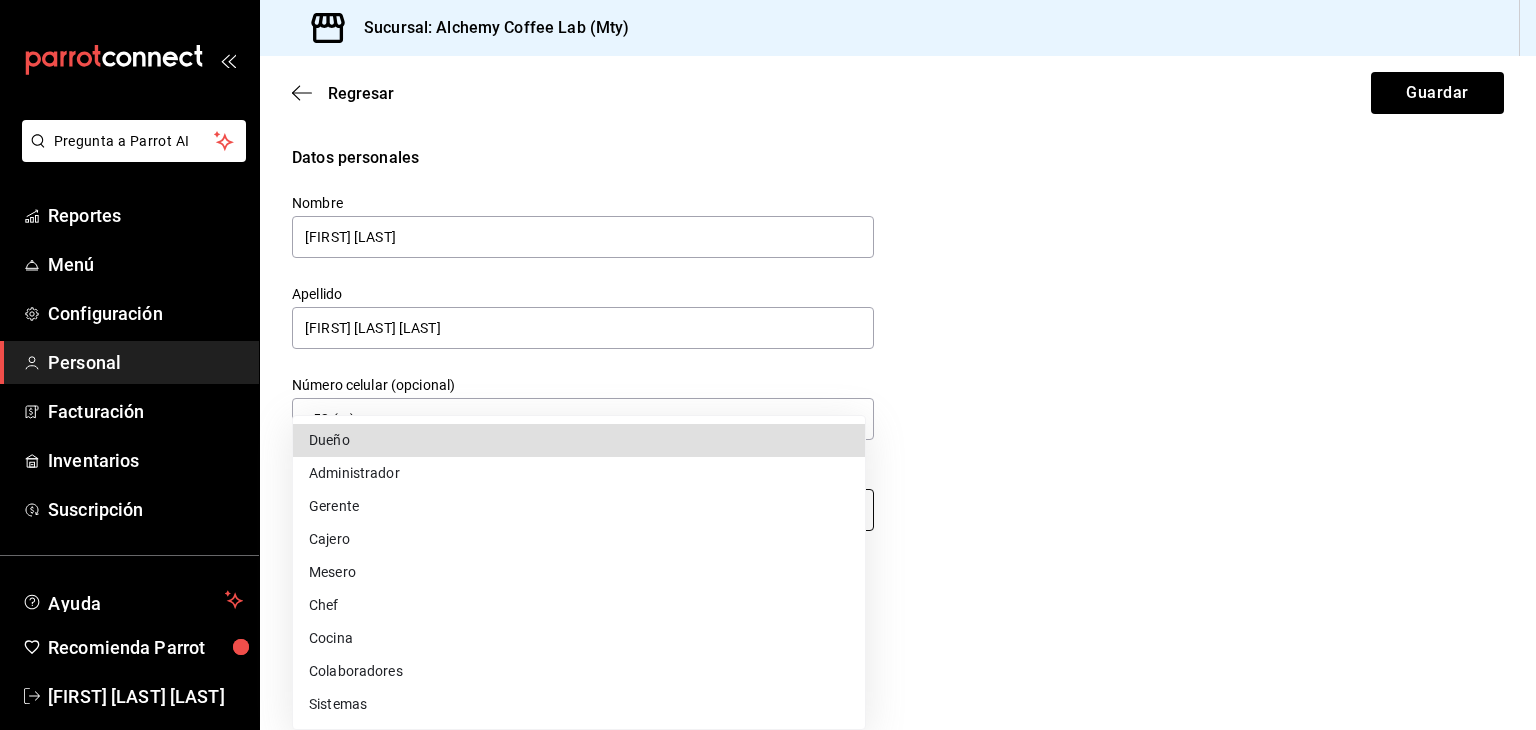click on "Pregunta a Parrot AI Reportes   Menú   Configuración   Personal   Facturación   Inventarios   Suscripción   Ayuda Recomienda Parrot   [FIRST] [LAST] [LAST]   Sugerir nueva función   Sucursal: Alchemy Coffee Lab (Mty) Regresar Guardar Datos personales Nombre [FIRST] [LAST] Apellido [LAST] [LAST] Número celular (opcional) +52 (__) ____-____ Perfil que desempeña Sin definir Accesos Selecciona a que plataformas tendrá acceso este usuario. Administrador Web Posibilidad de iniciar sesión en la oficina administrativa de un restaurante.  Acceso al Punto de venta Posibilidad de autenticarse en el POS mediante PIN.  Iniciar sesión en terminal (correo electrónico o QR) Los usuarios podrán iniciar sesión y aceptar términos y condiciones en la terminal. Acceso uso de terminal Los usuarios podrán acceder y utilizar la terminal para visualizar y procesar pagos de sus órdenes. Correo electrónico Se volverá obligatorio al tener ciertos accesos activados. Contraseña Contraseña PIN Validar PIN" at bounding box center (768, 365) 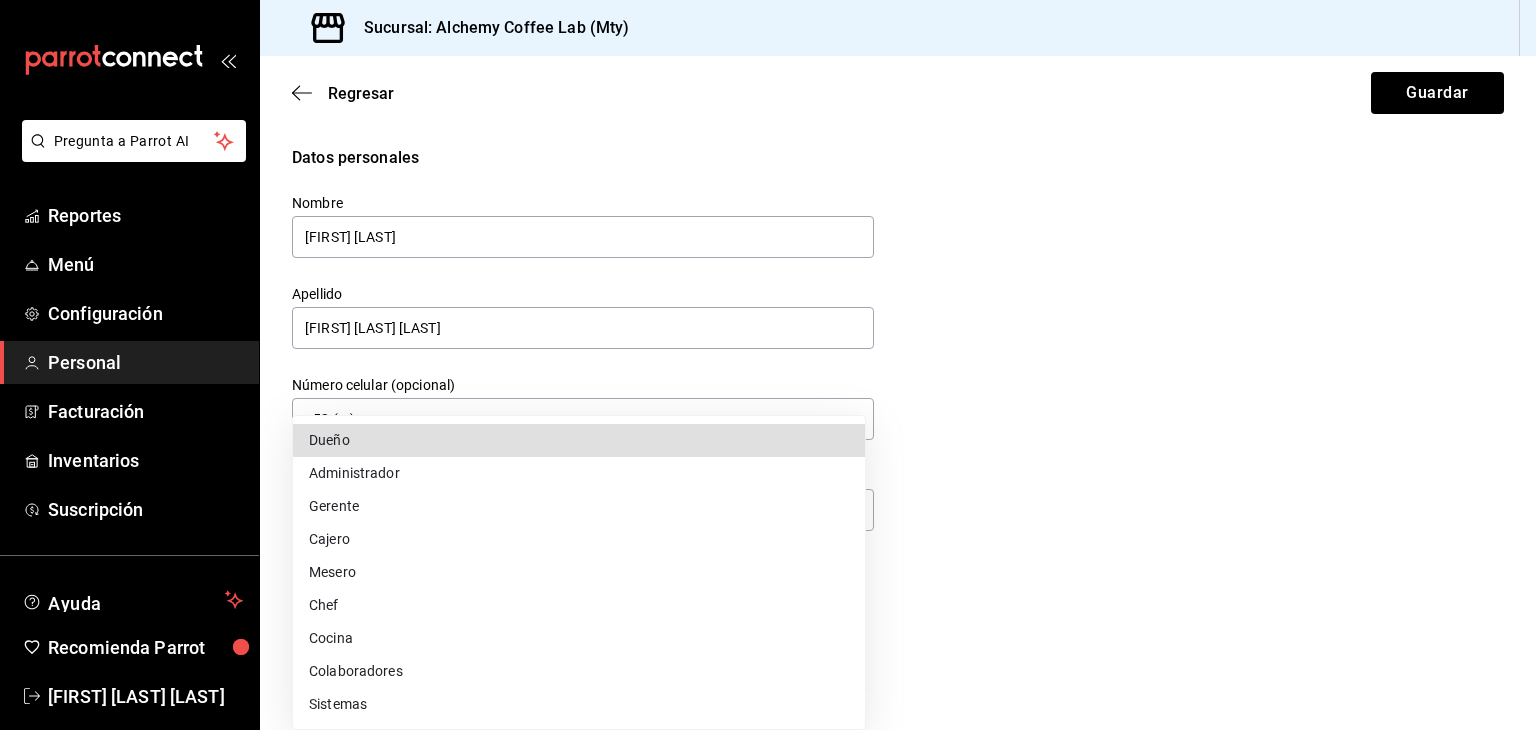 click on "Mesero" at bounding box center [579, 572] 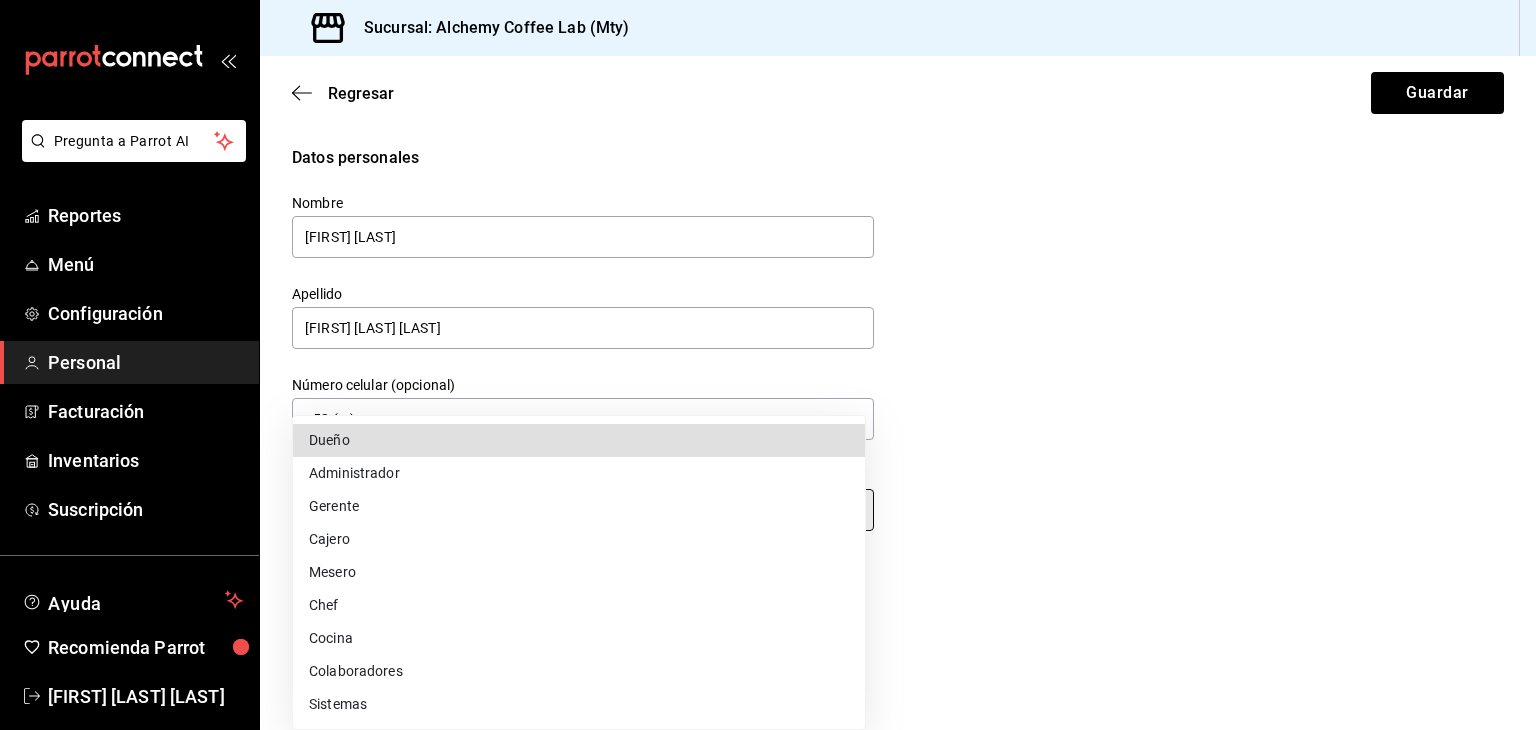 type on "WAITER" 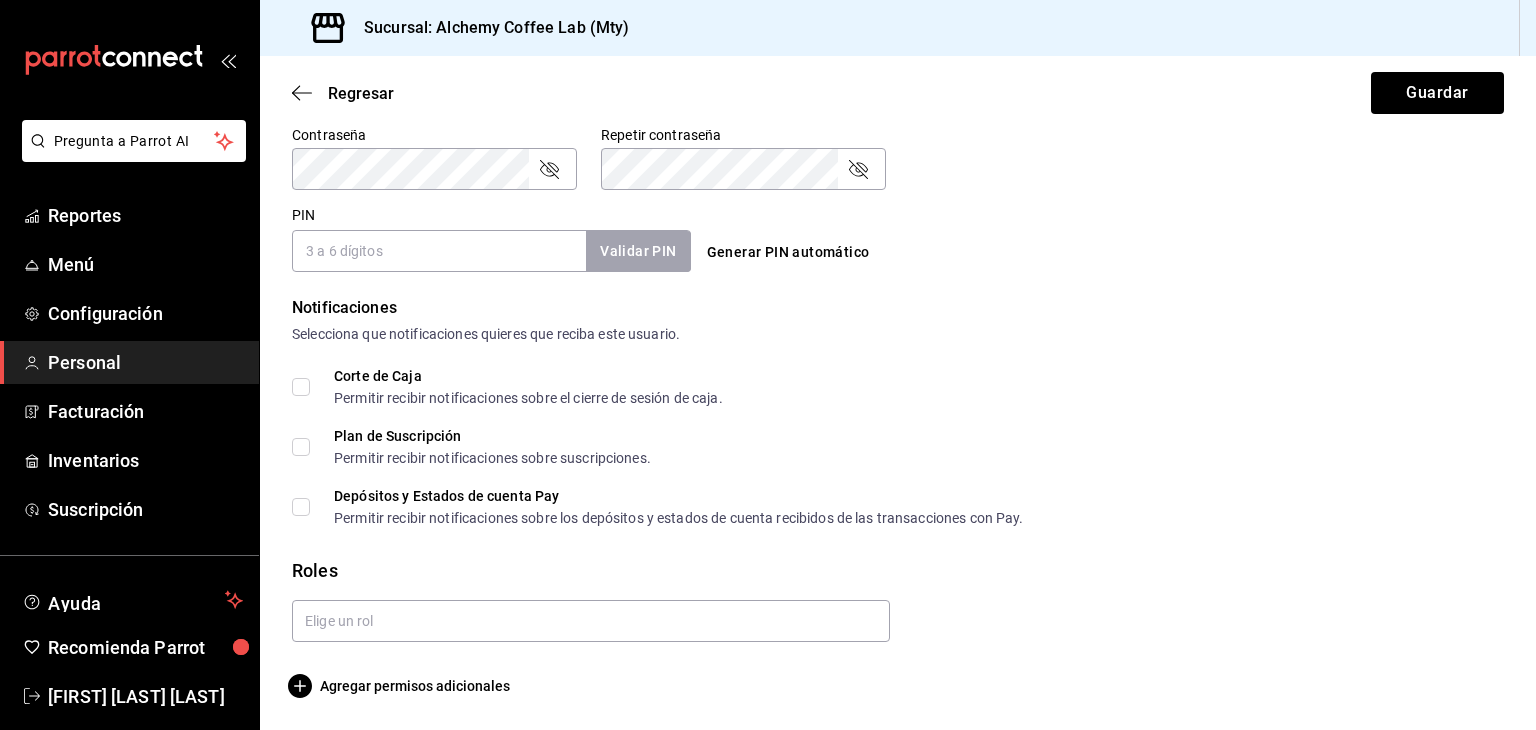scroll, scrollTop: 868, scrollLeft: 0, axis: vertical 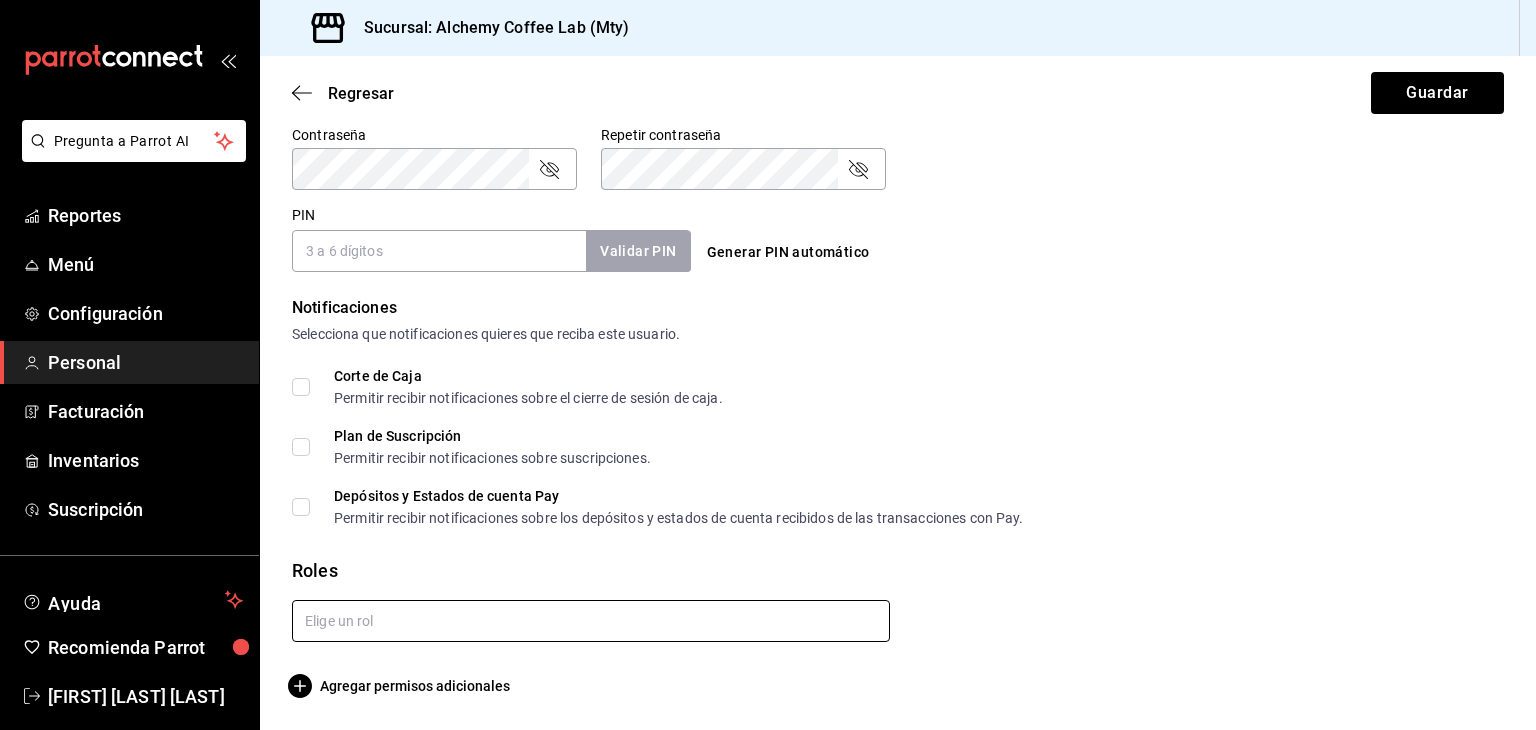 click at bounding box center (591, 621) 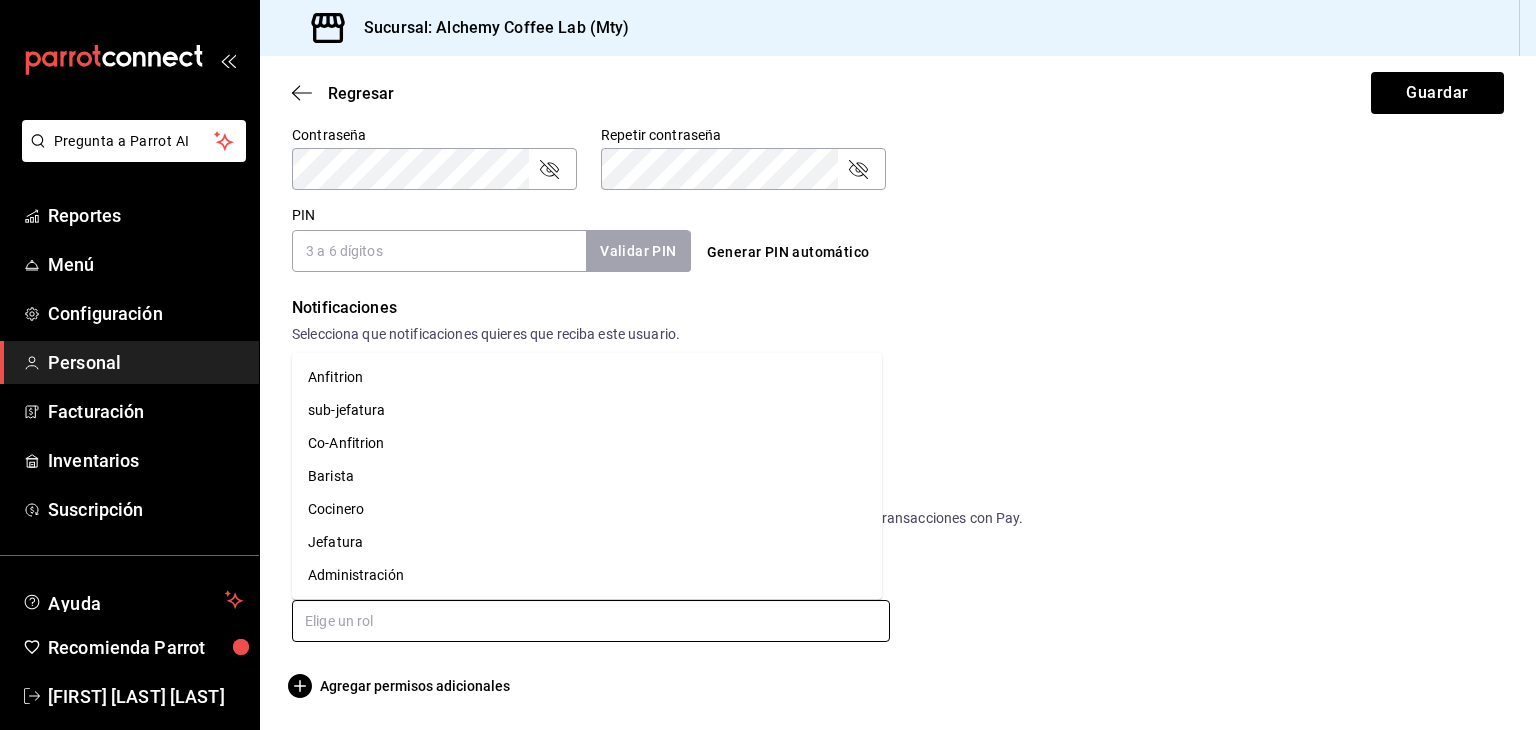 click on "Anfitrion" at bounding box center (587, 377) 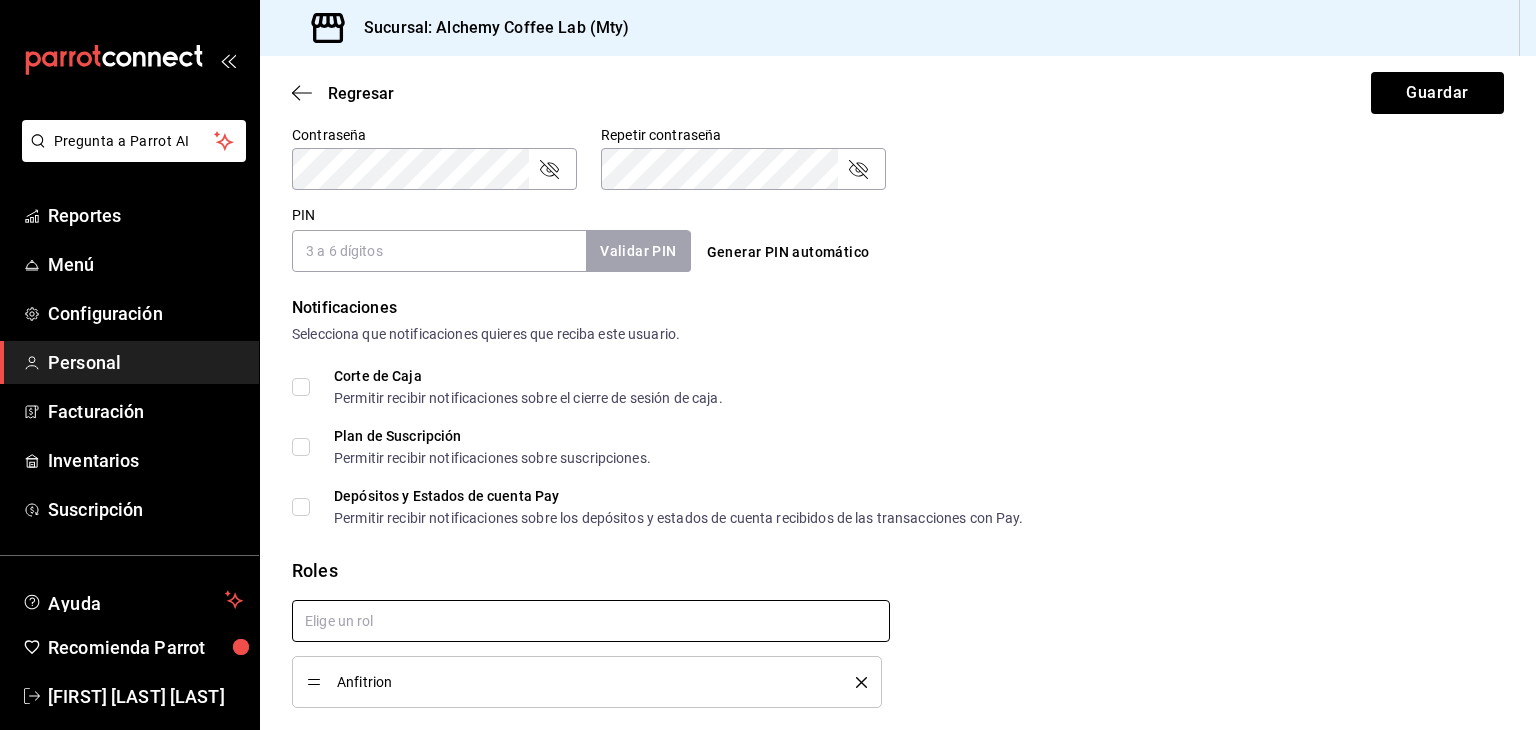 checkbox on "true" 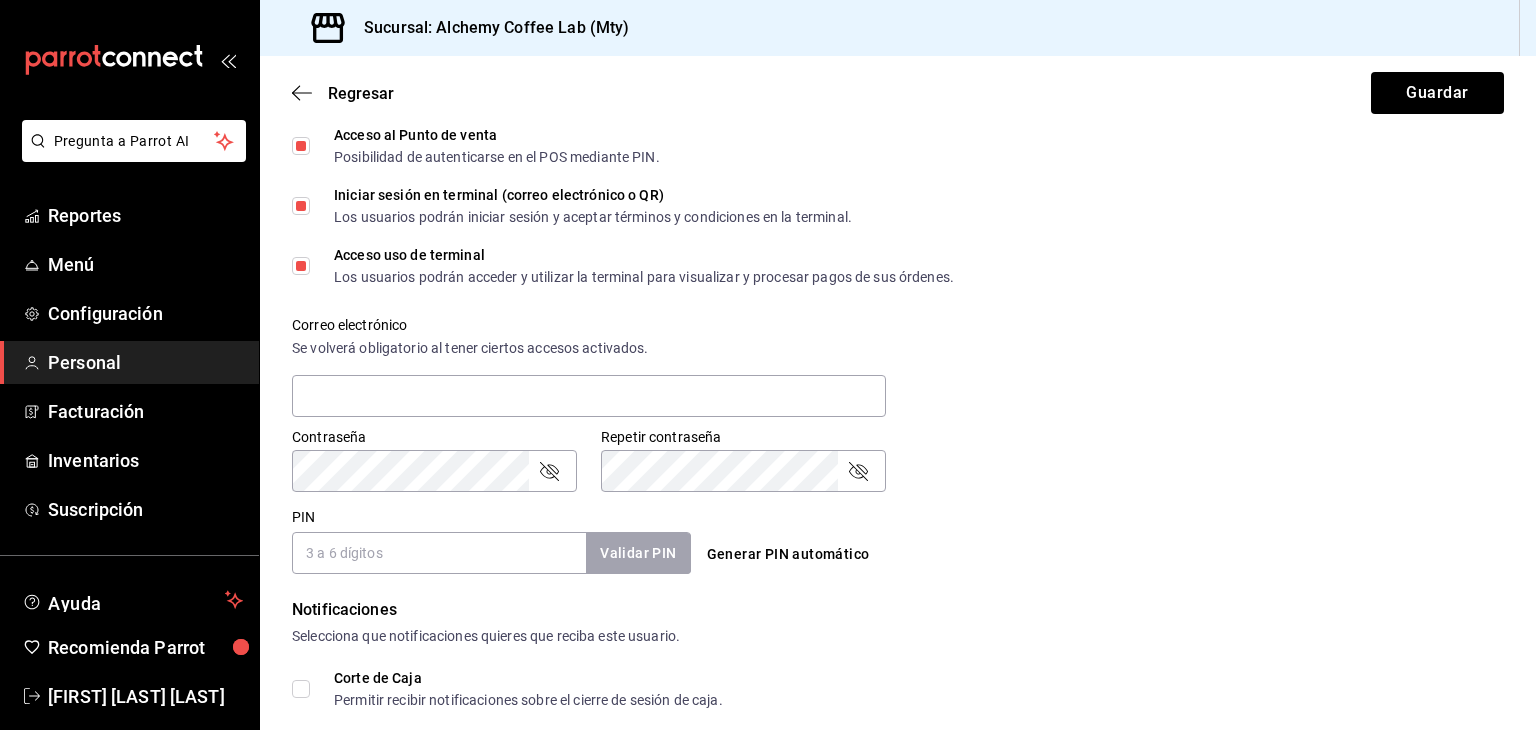 scroll, scrollTop: 568, scrollLeft: 0, axis: vertical 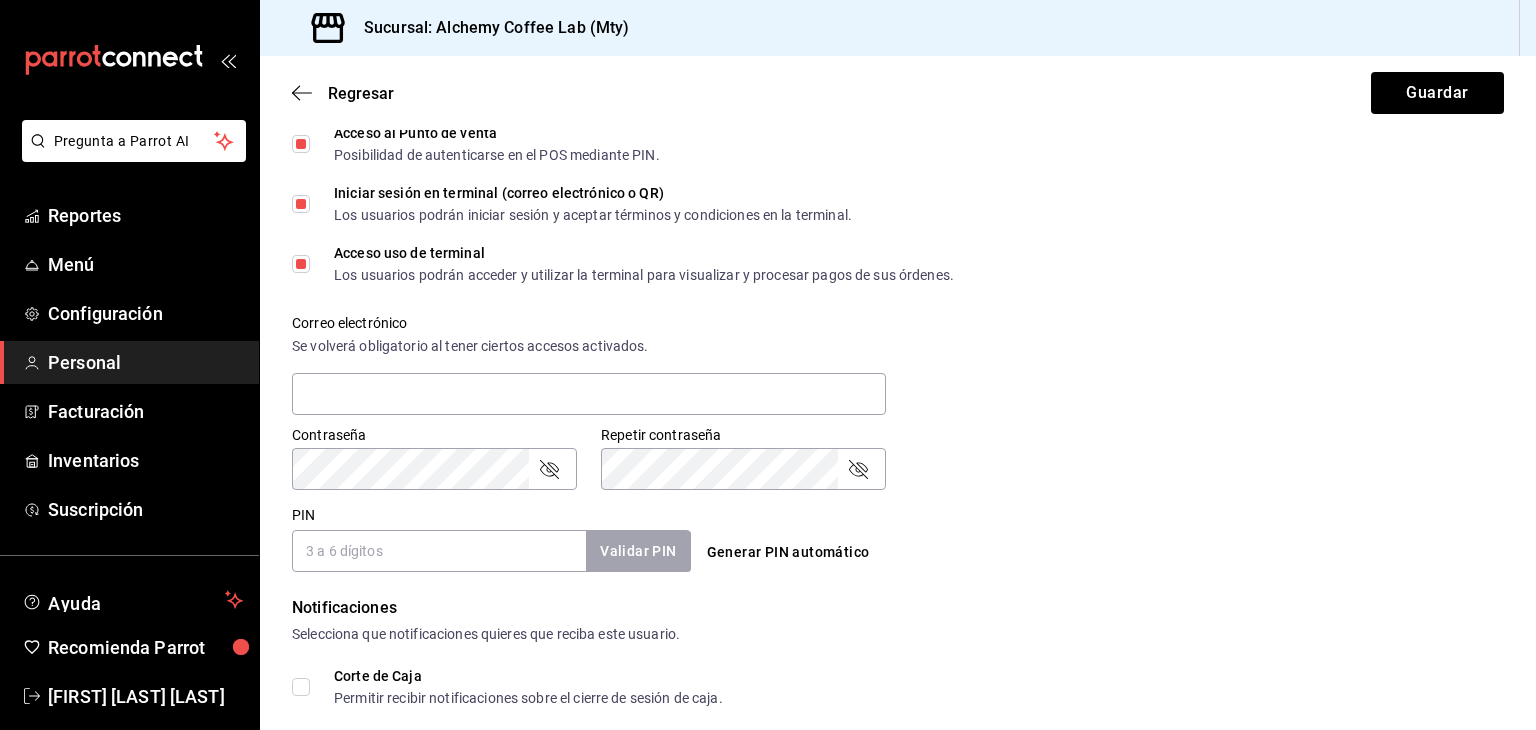 click on "PIN" at bounding box center [439, 551] 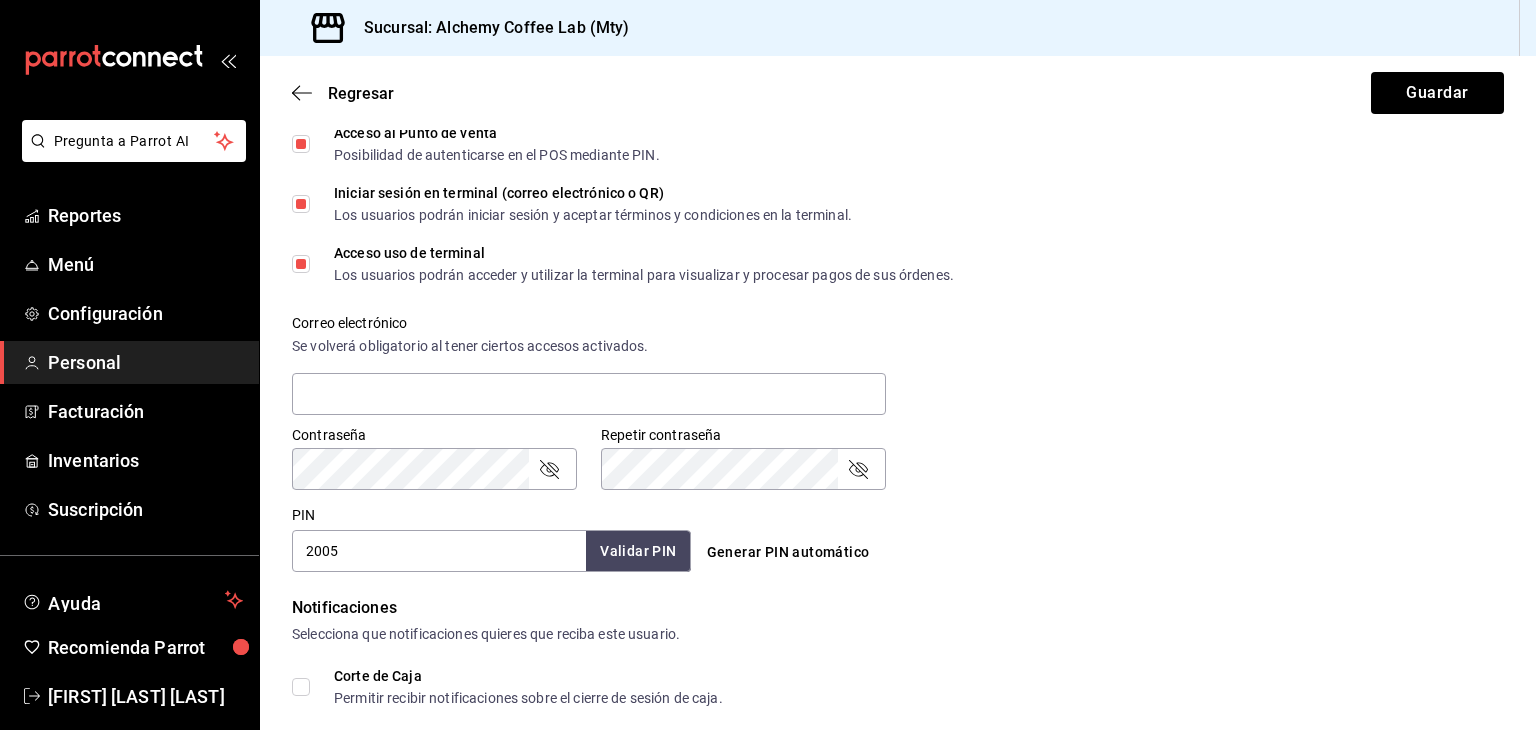 type on "2005" 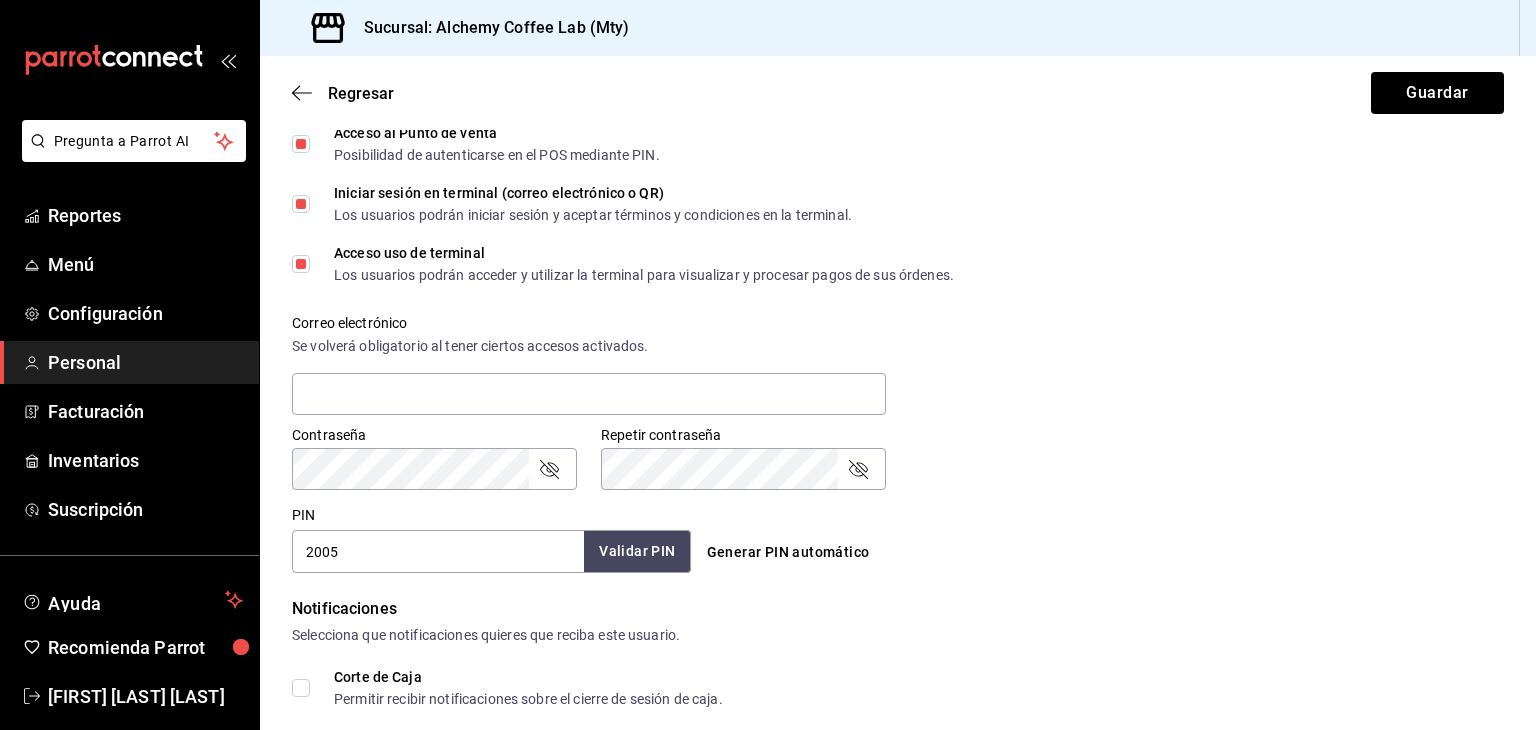 click on "Validar PIN" at bounding box center (637, 551) 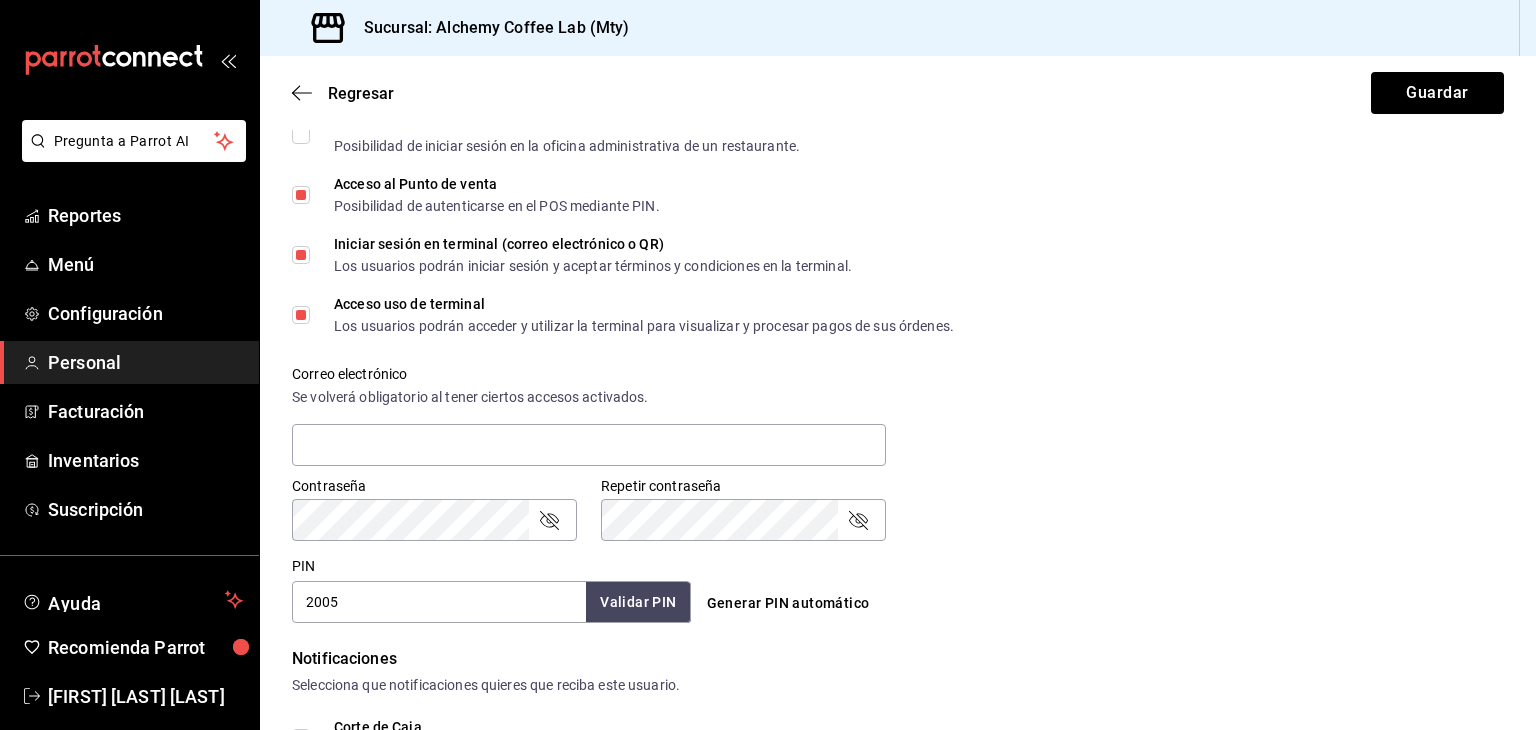 scroll, scrollTop: 434, scrollLeft: 0, axis: vertical 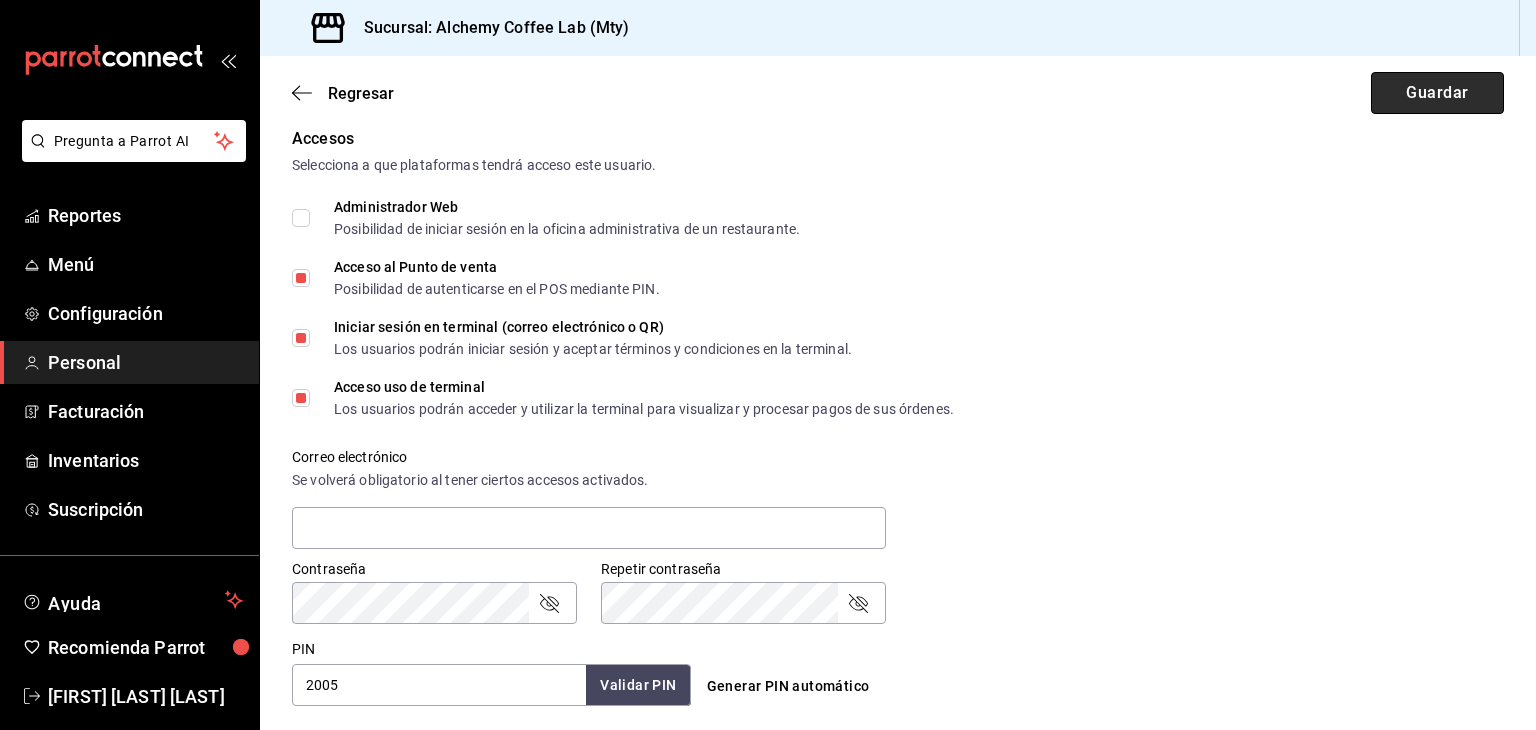 click on "Guardar" at bounding box center [1437, 93] 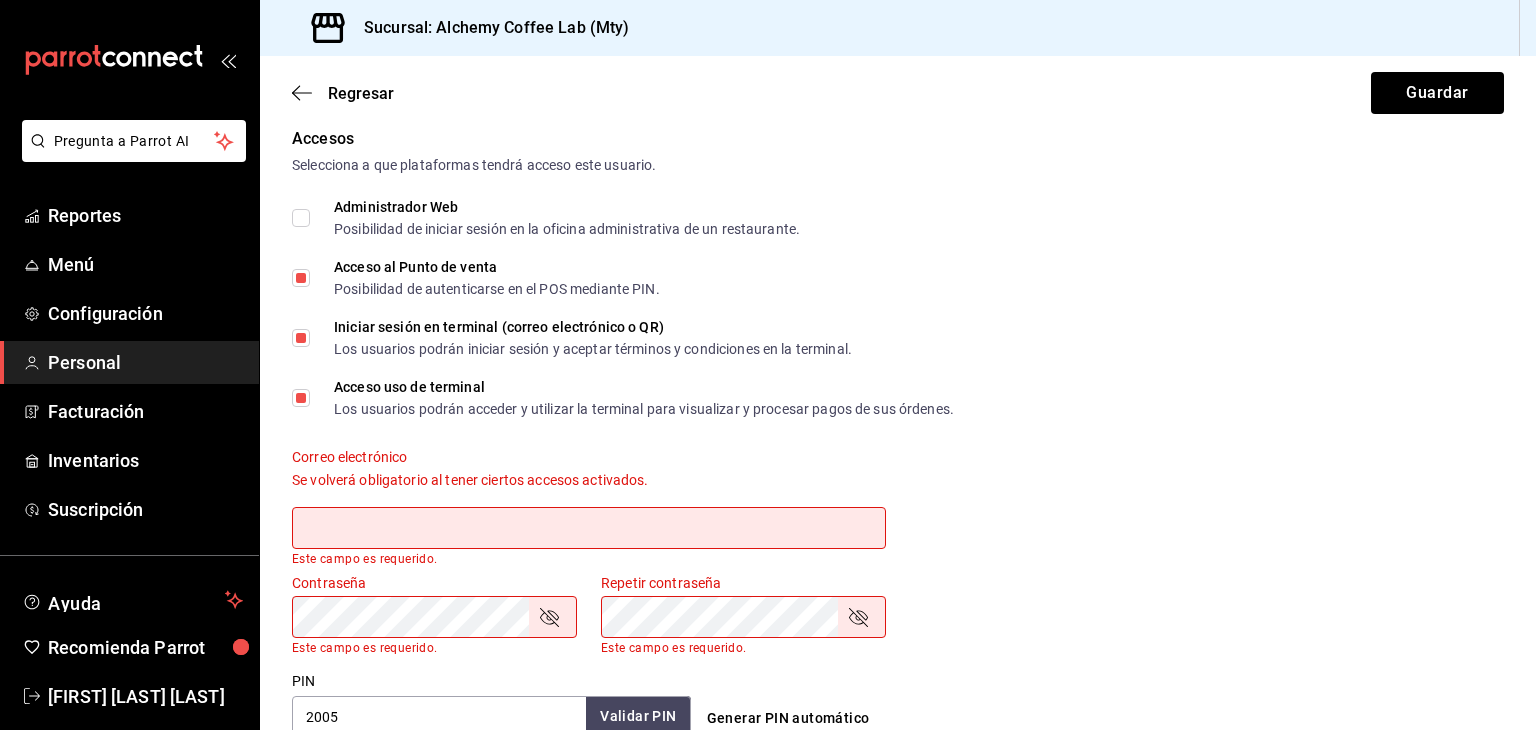click at bounding box center (589, 528) 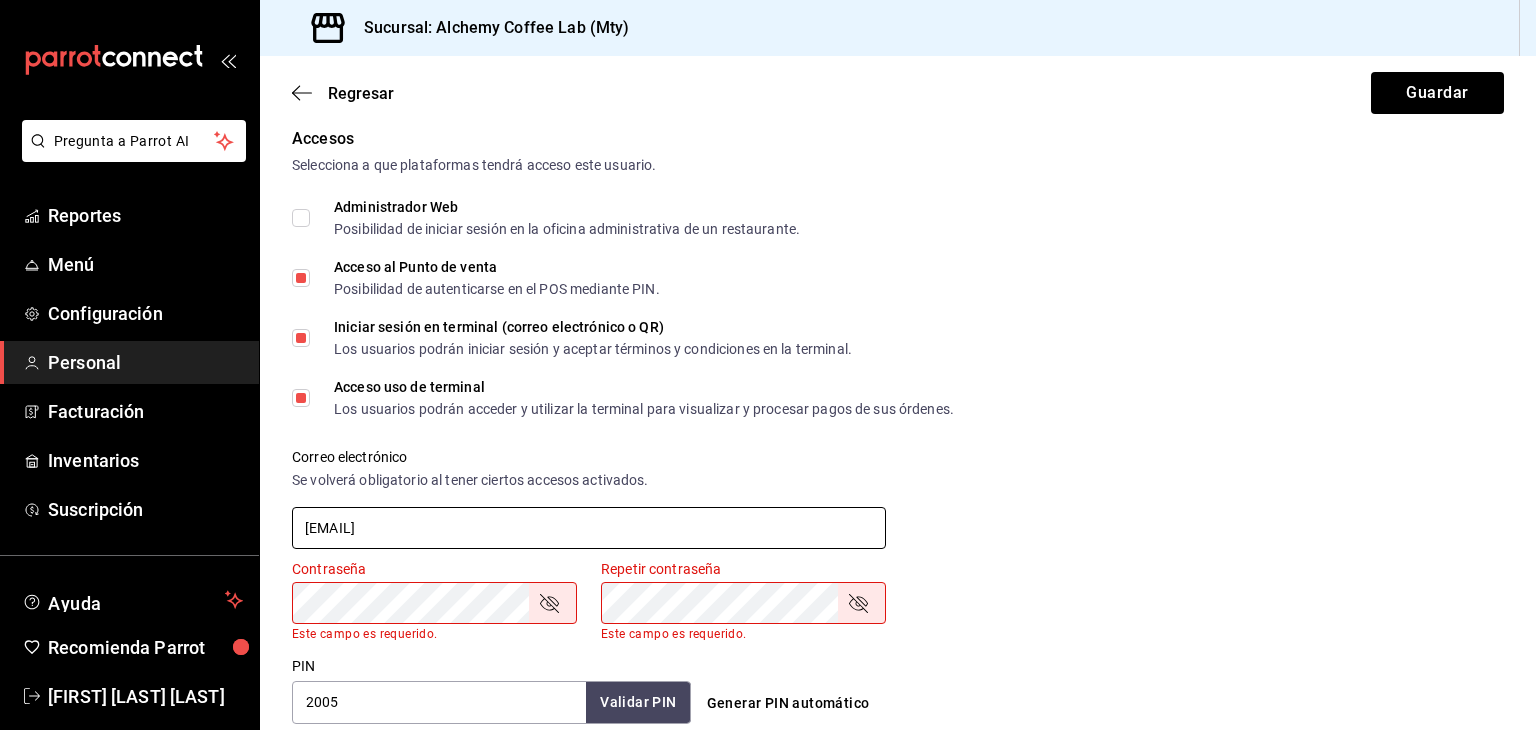 type on "[EMAIL]" 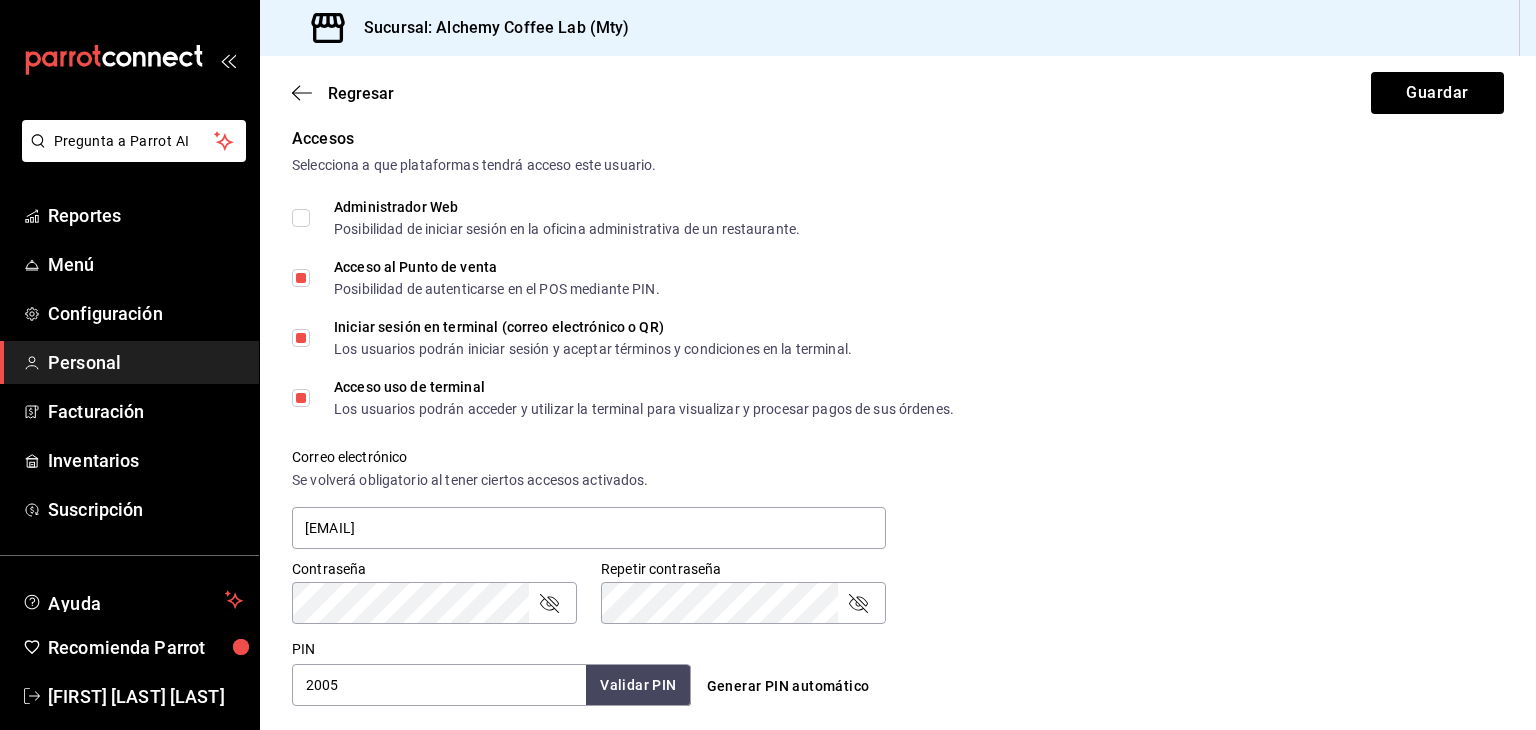 click 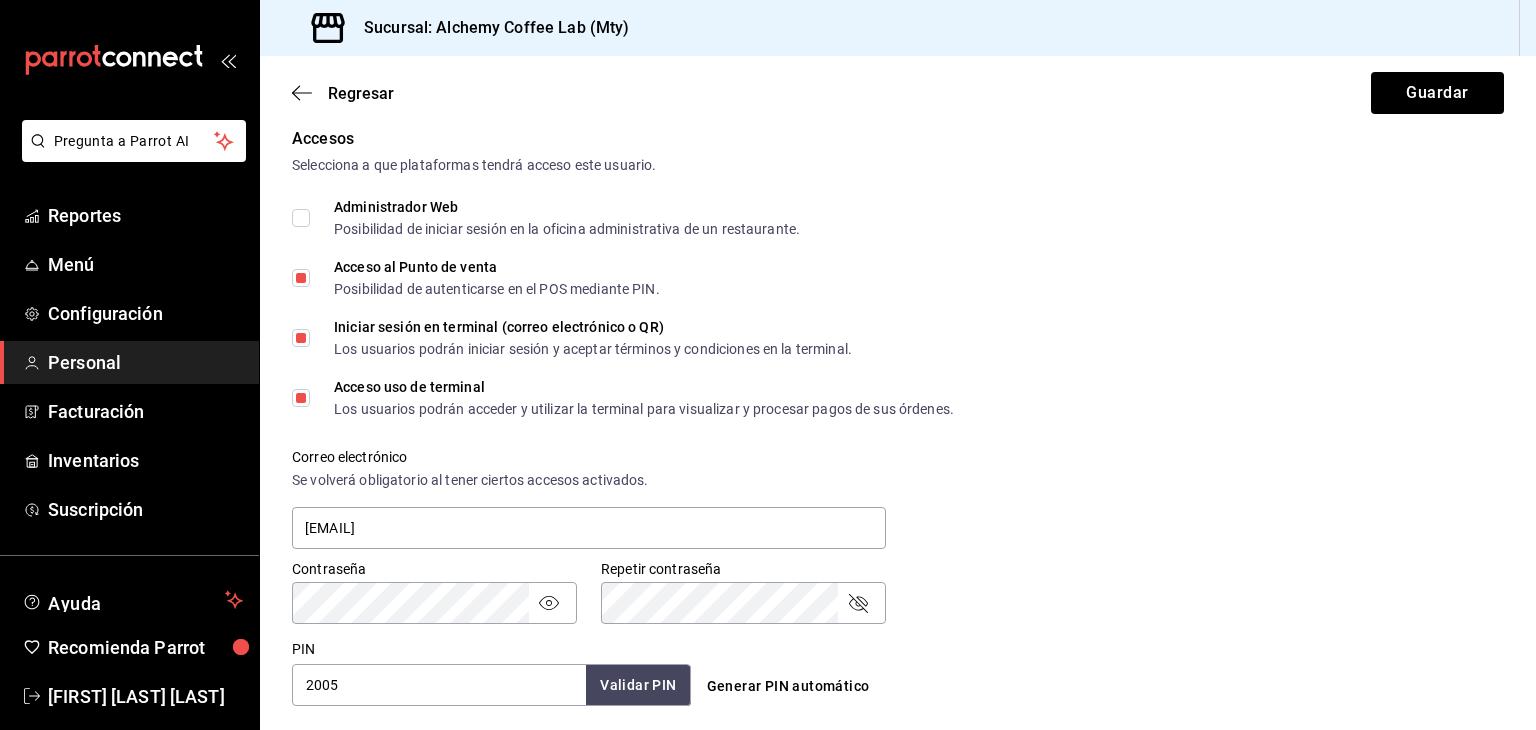 click on "Pregunta a Parrot AI Reportes   Menú   Configuración   Personal   Facturación   Inventarios   Suscripción   Ayuda Recomienda Parrot   [FIRST] [LAST] [LAST]   Sugerir nueva función   Sucursal: Alchemy Coffee Lab (Mty) Regresar Guardar Datos personales Nombre [FIRST] [LAST] Apellido [LAST] [LAST] Número celular (opcional) +52 (__) ____-____ Perfil que desempeña Mesero WAITER Accesos Selecciona a que plataformas tendrá acceso este usuario. Administrador Web Posibilidad de iniciar sesión en la oficina administrativa de un restaurante.  Acceso al Punto de venta Posibilidad de autenticarse en el POS mediante PIN.  Iniciar sesión en terminal (correo electrónico o QR) Los usuarios podrán iniciar sesión y aceptar términos y condiciones en la terminal. Acceso uso de terminal Los usuarios podrán acceder y utilizar la terminal para visualizar y procesar pagos de sus órdenes. Correo electrónico Se volverá obligatorio al tener ciertos accesos activados. [EMAIL] Contraseña" at bounding box center (768, 365) 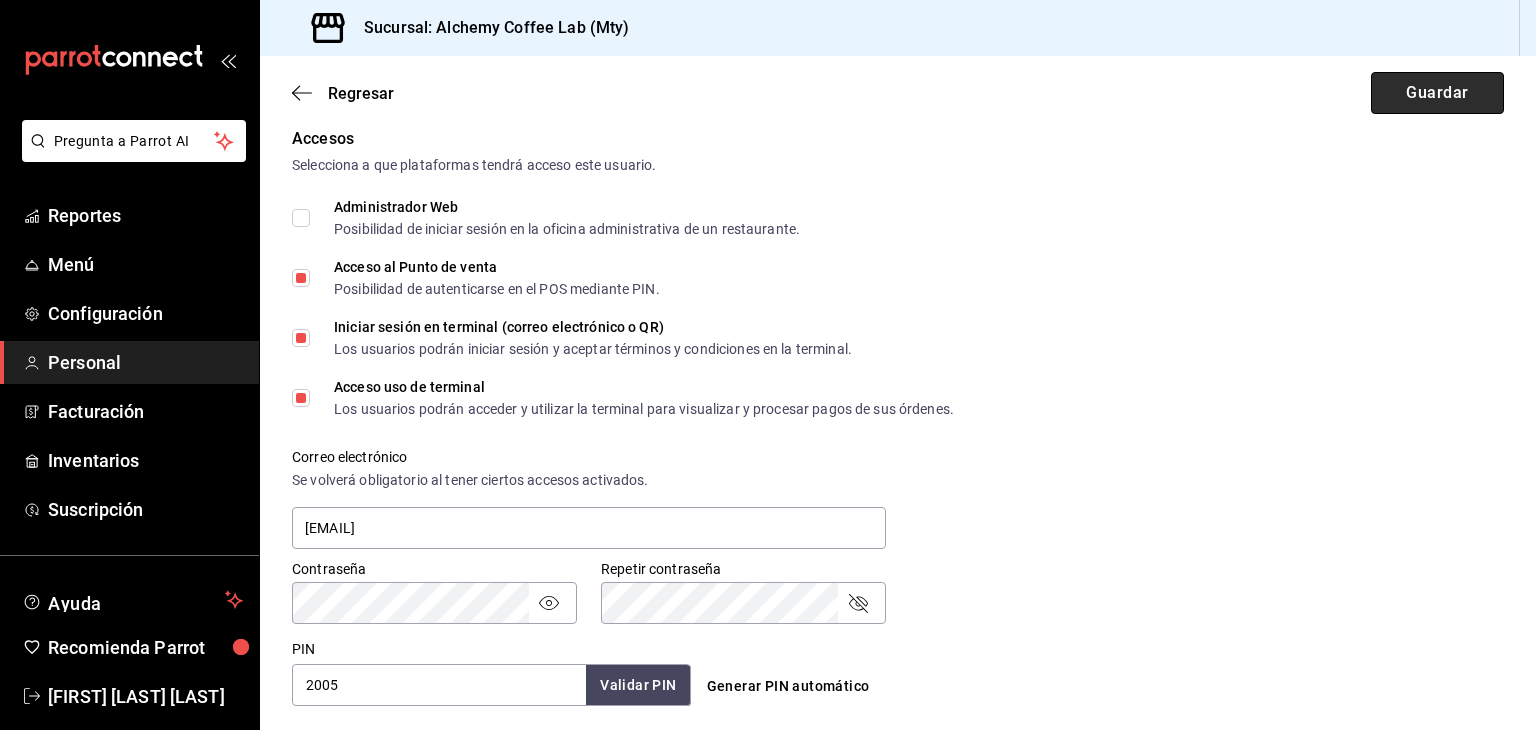 click on "Guardar" at bounding box center [1437, 93] 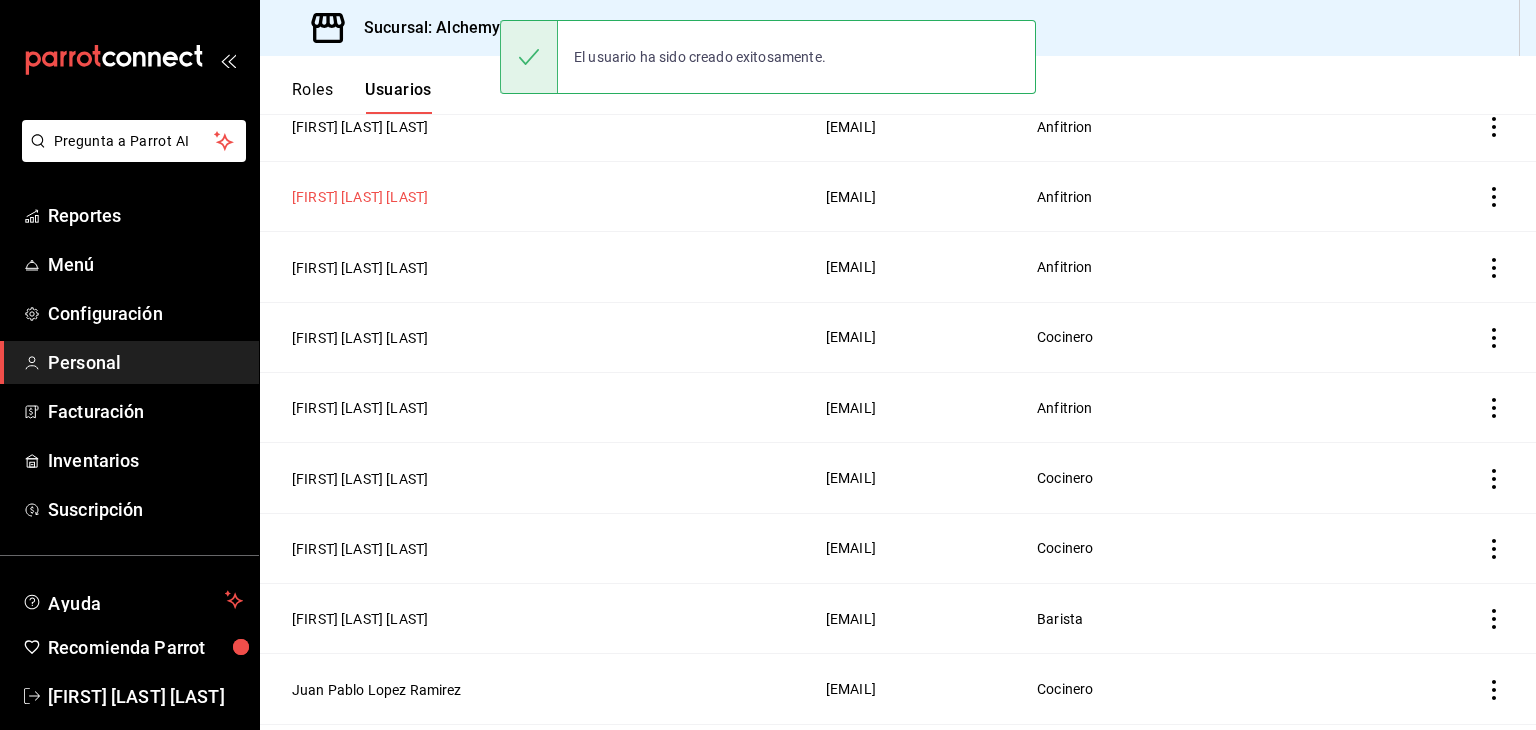 scroll, scrollTop: 504, scrollLeft: 0, axis: vertical 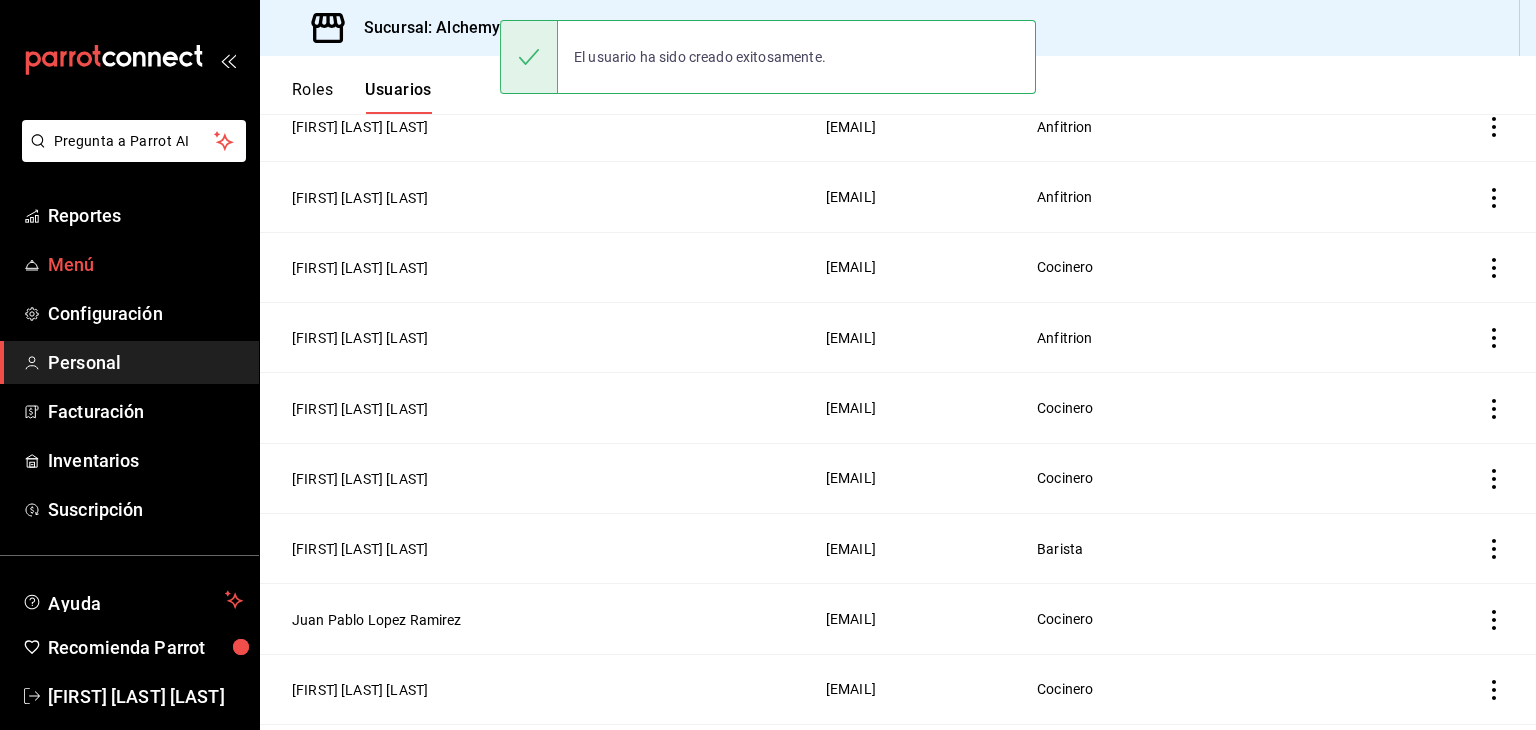click on "Menú" at bounding box center (145, 264) 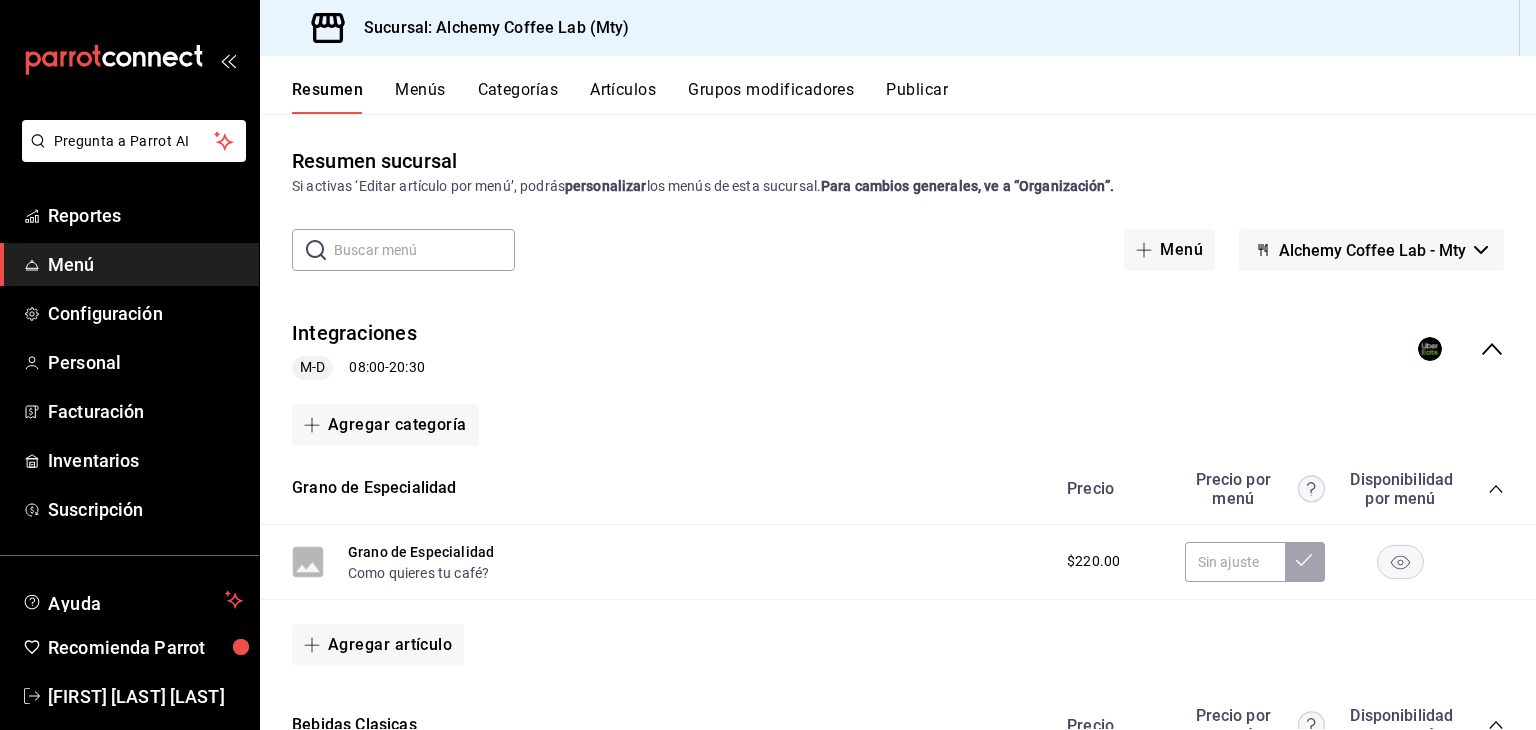 click on "Publicar" at bounding box center (917, 97) 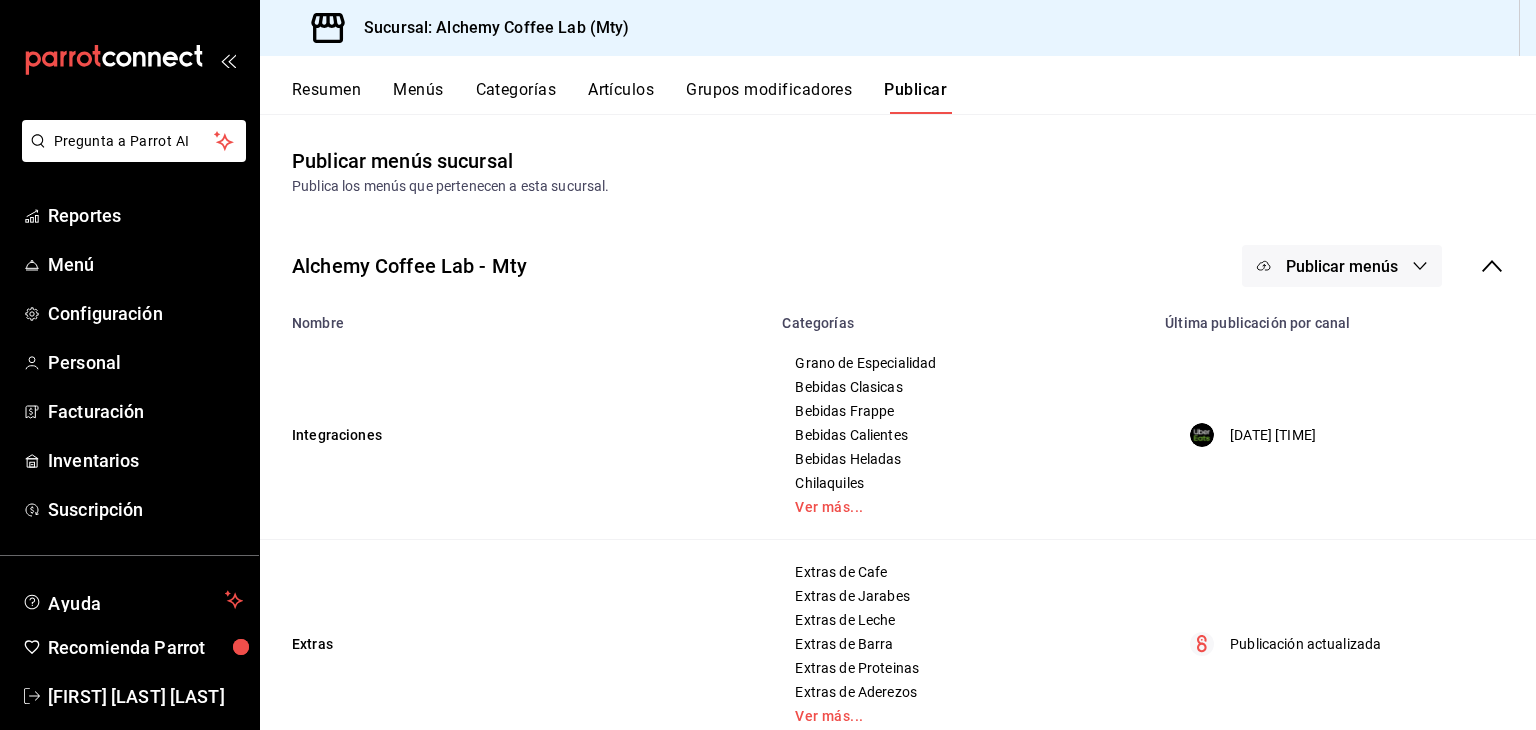 click on "Publicar menús" at bounding box center (1342, 266) 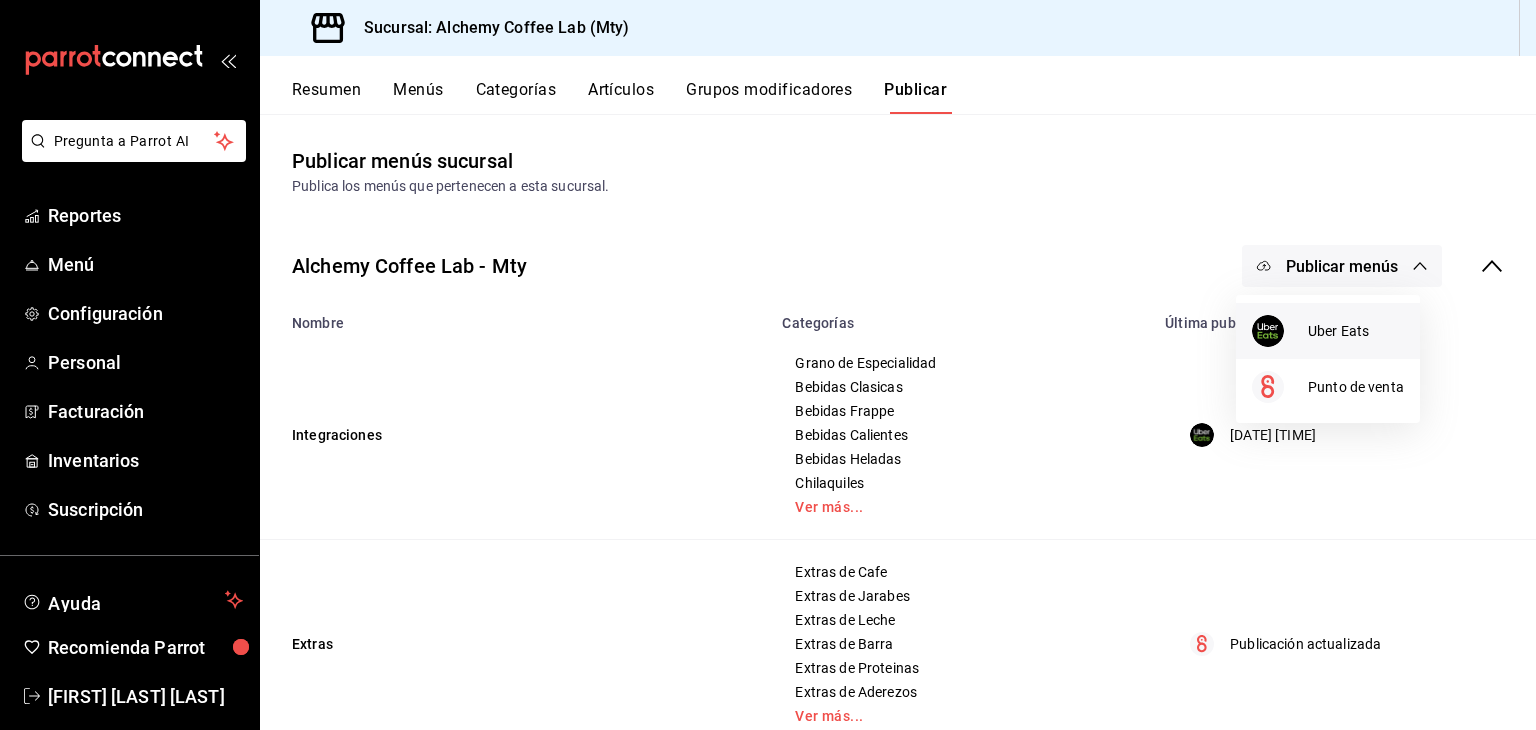 click on "Uber Eats" at bounding box center (1356, 331) 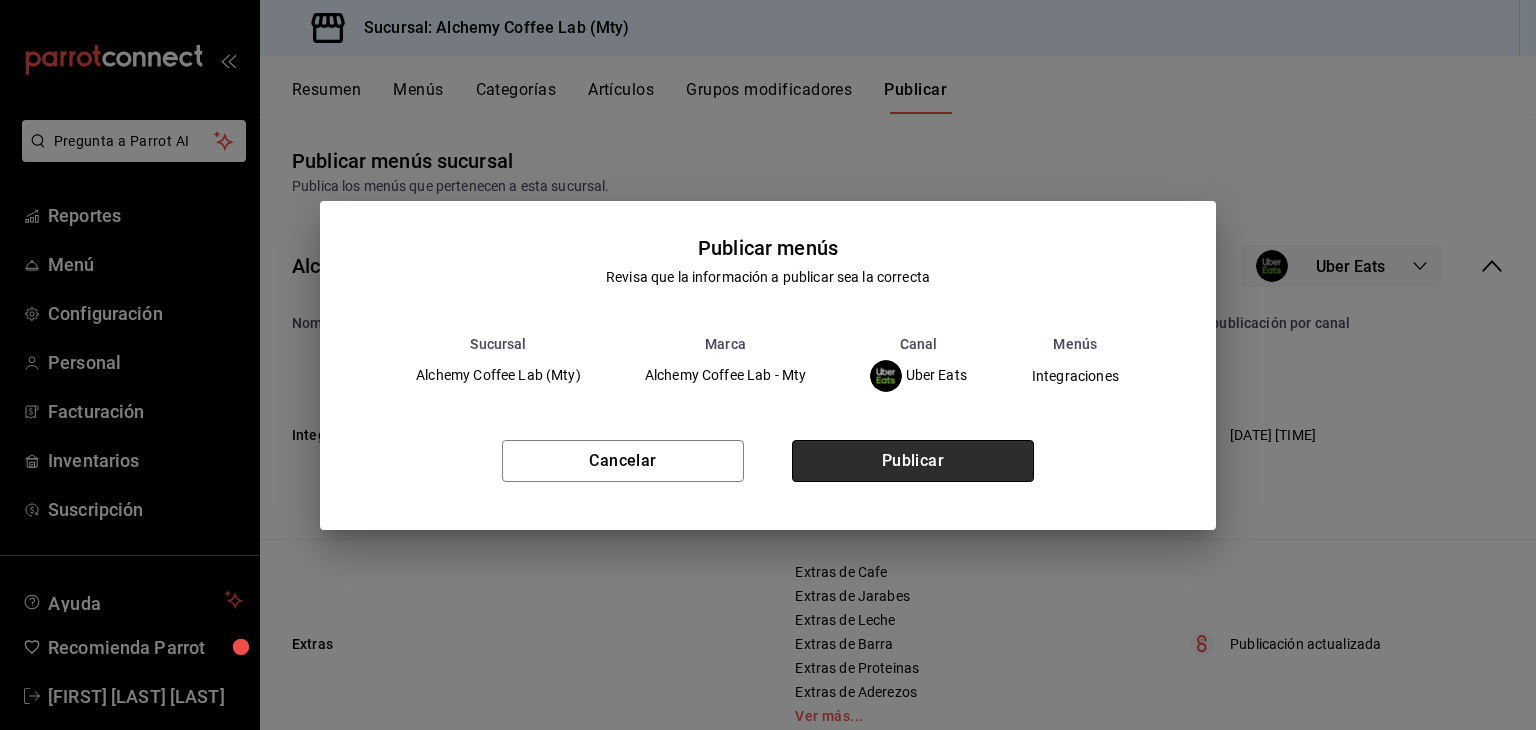 click on "Publicar" at bounding box center [913, 461] 